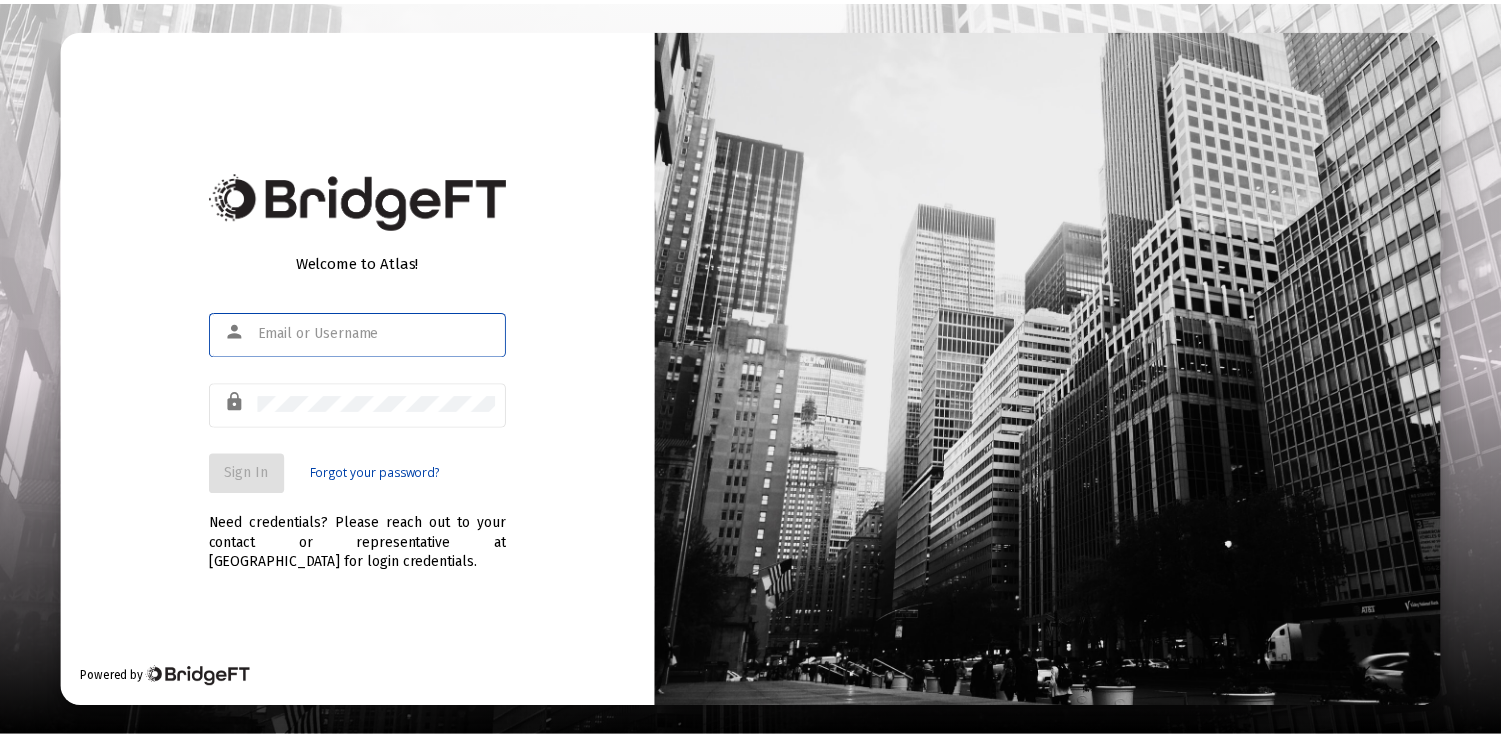 scroll, scrollTop: 0, scrollLeft: 0, axis: both 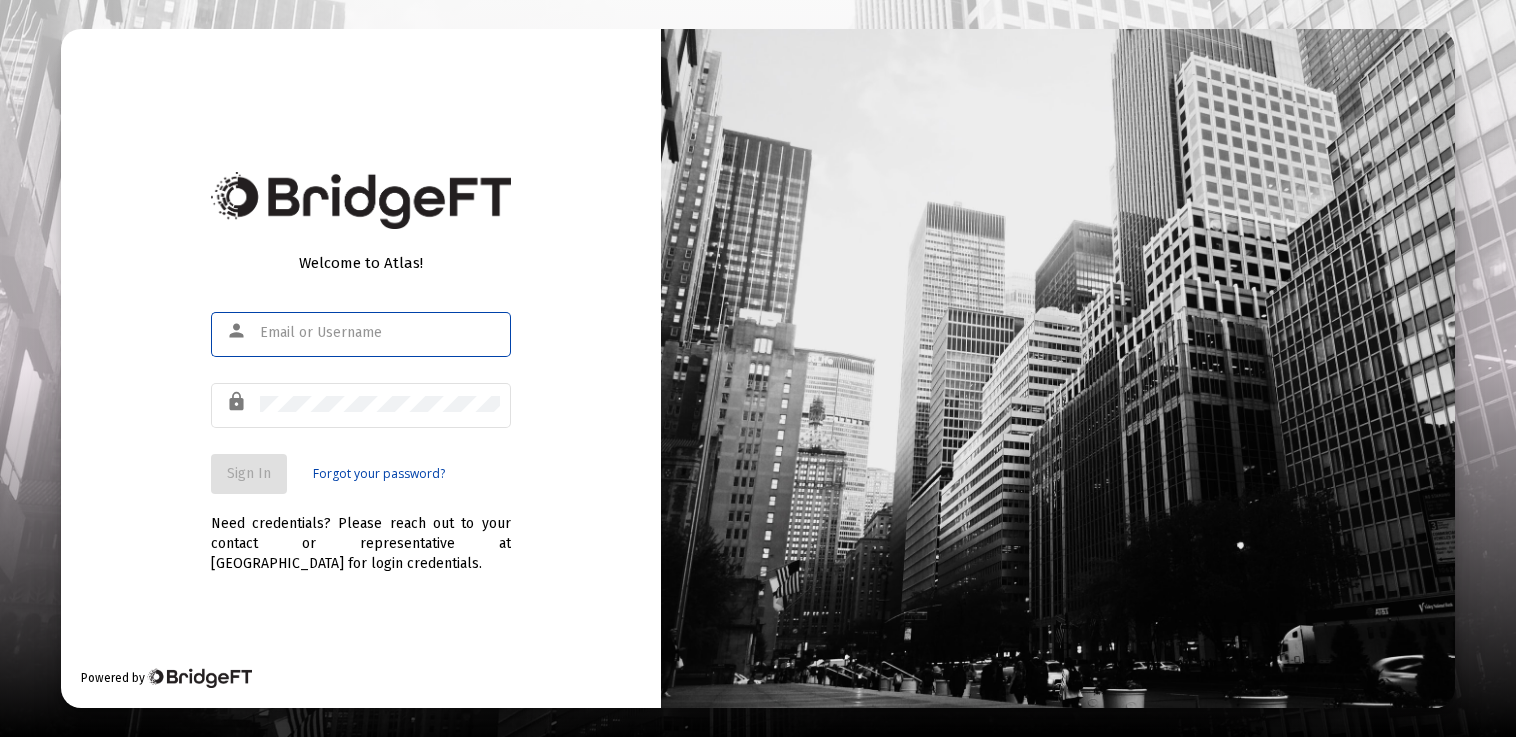 type on "[PERSON_NAME][EMAIL_ADDRESS][DOMAIN_NAME]" 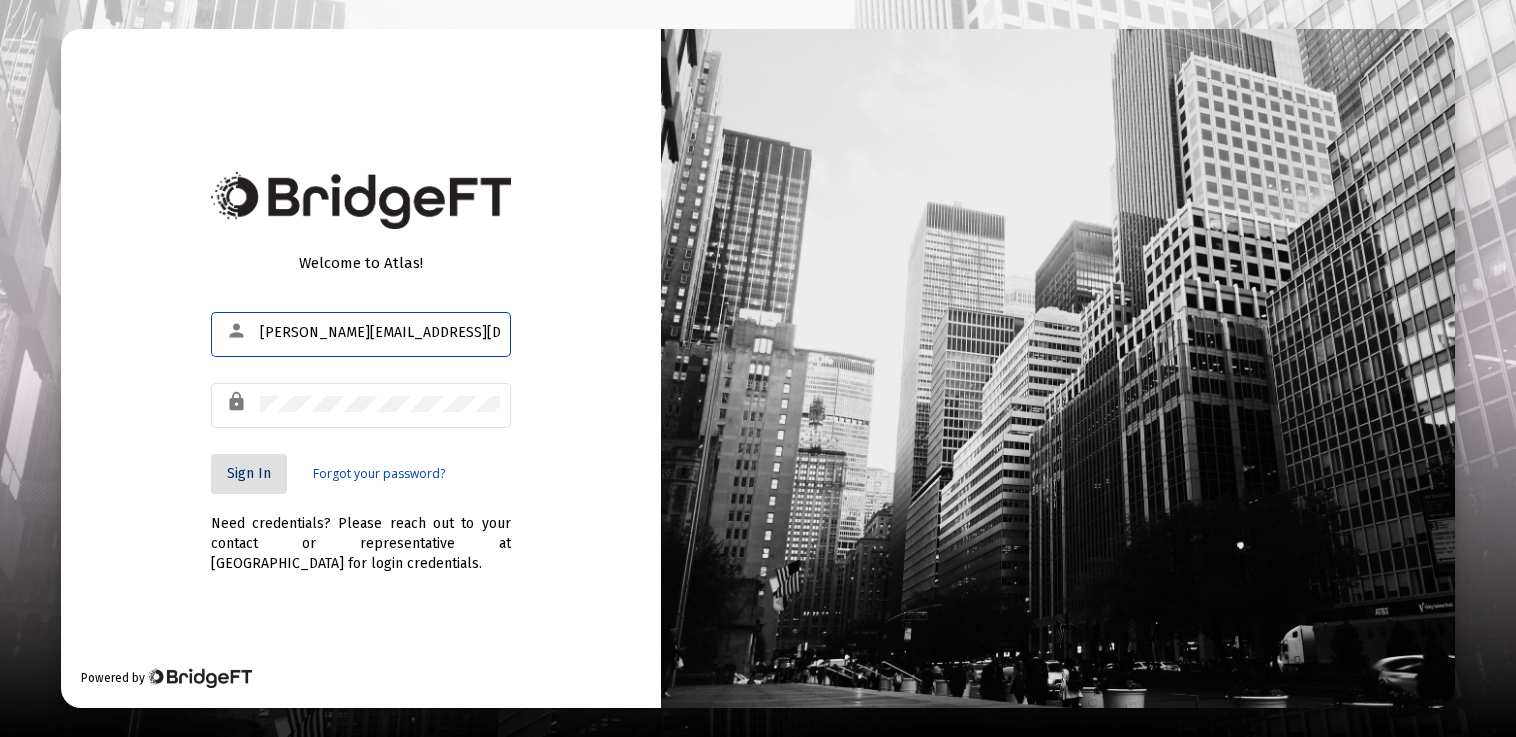 click on "Sign In" 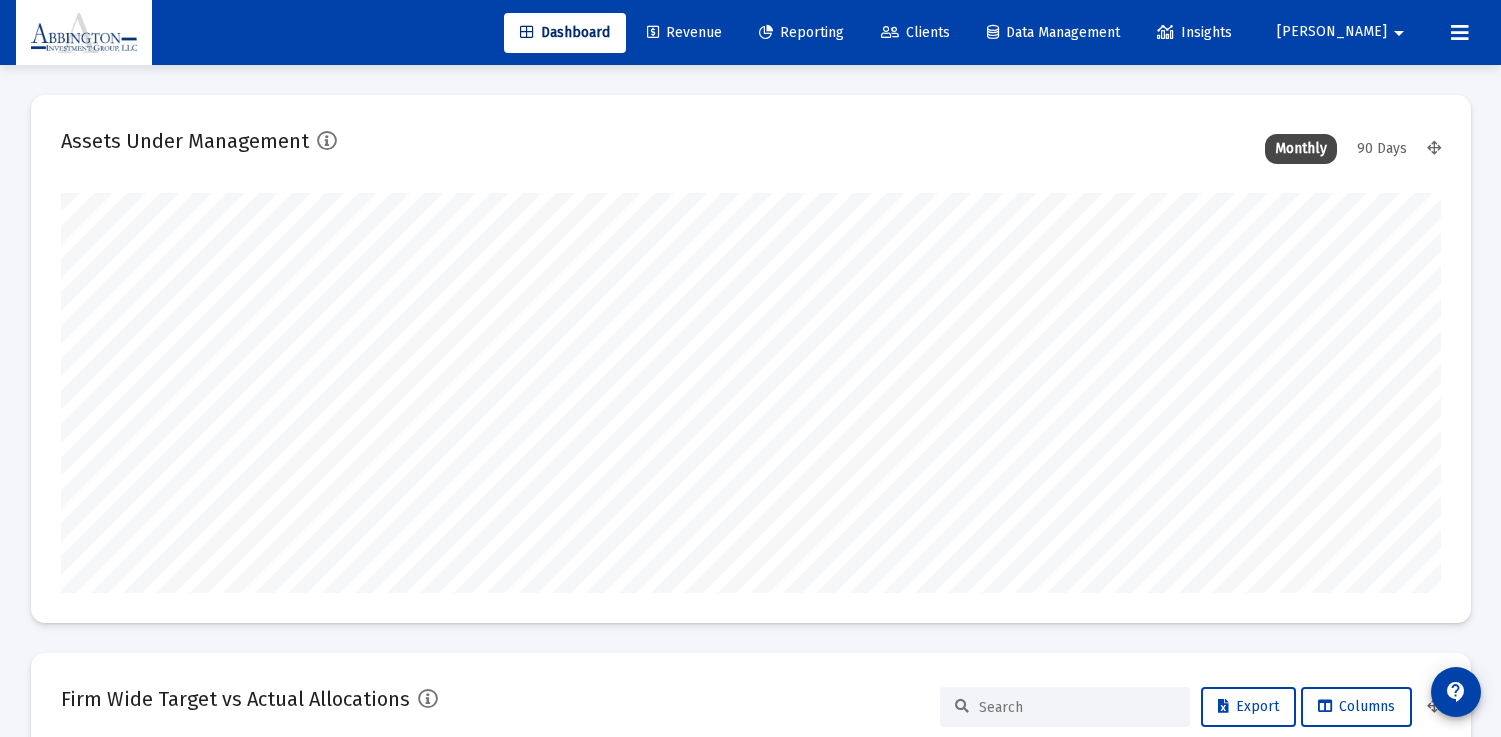 scroll, scrollTop: 999600, scrollLeft: 998620, axis: both 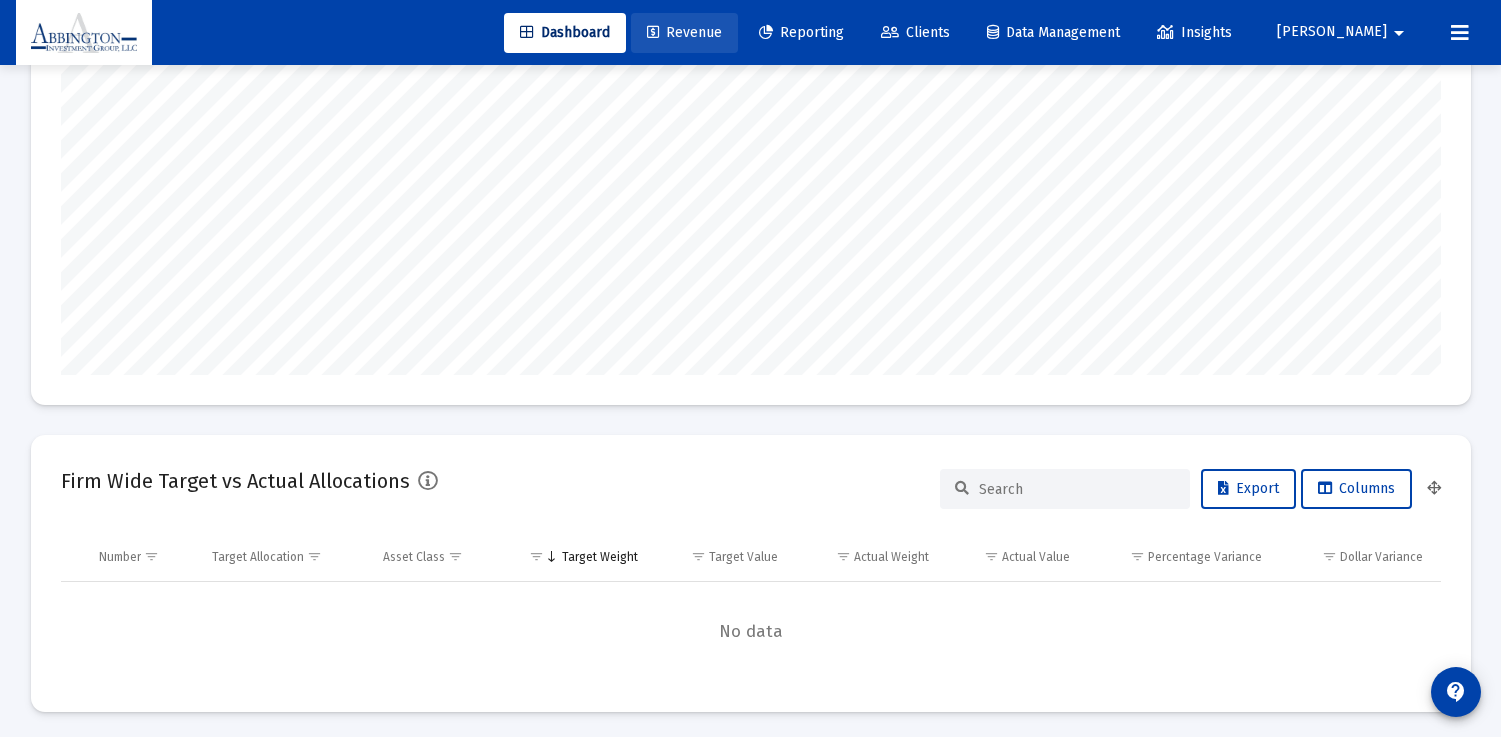 click on "Revenue" 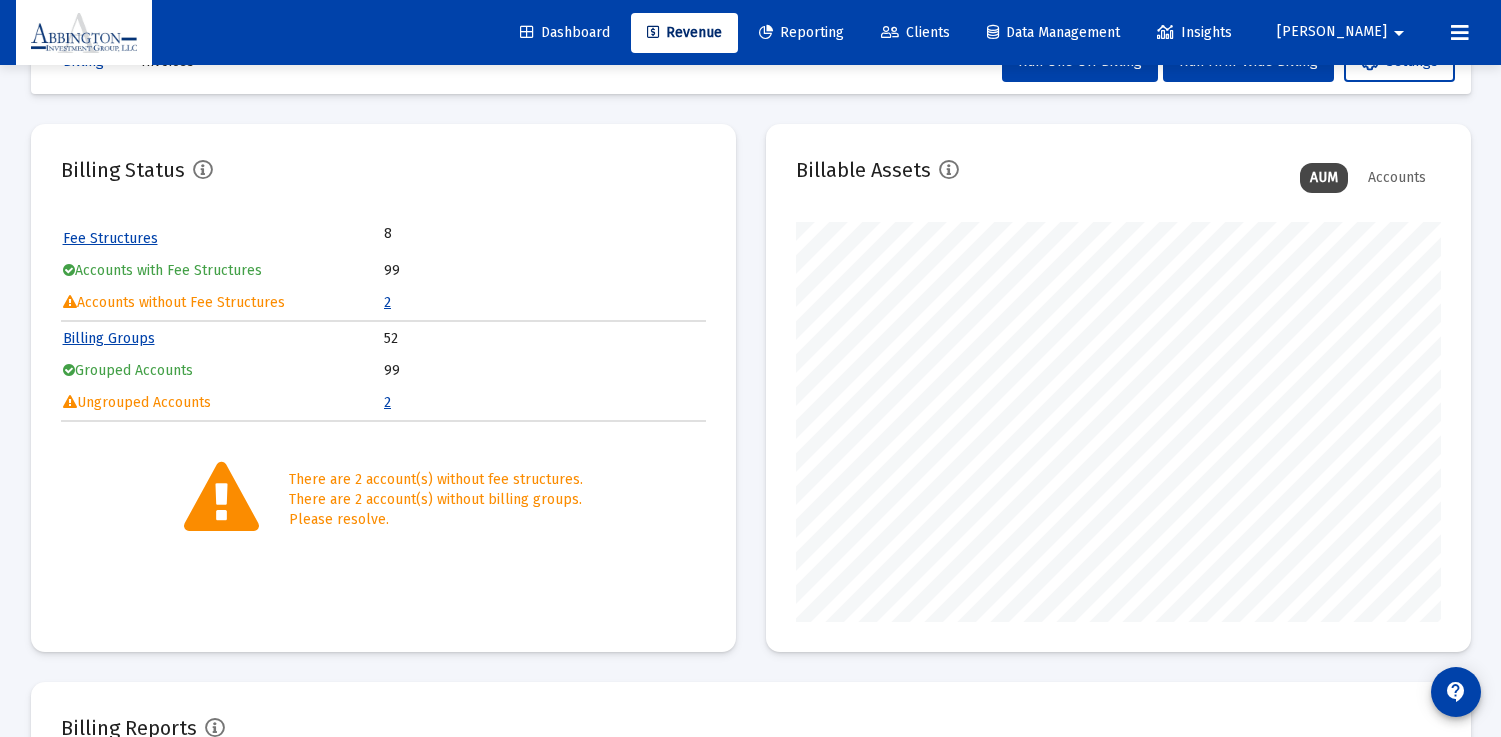 scroll, scrollTop: 218, scrollLeft: 0, axis: vertical 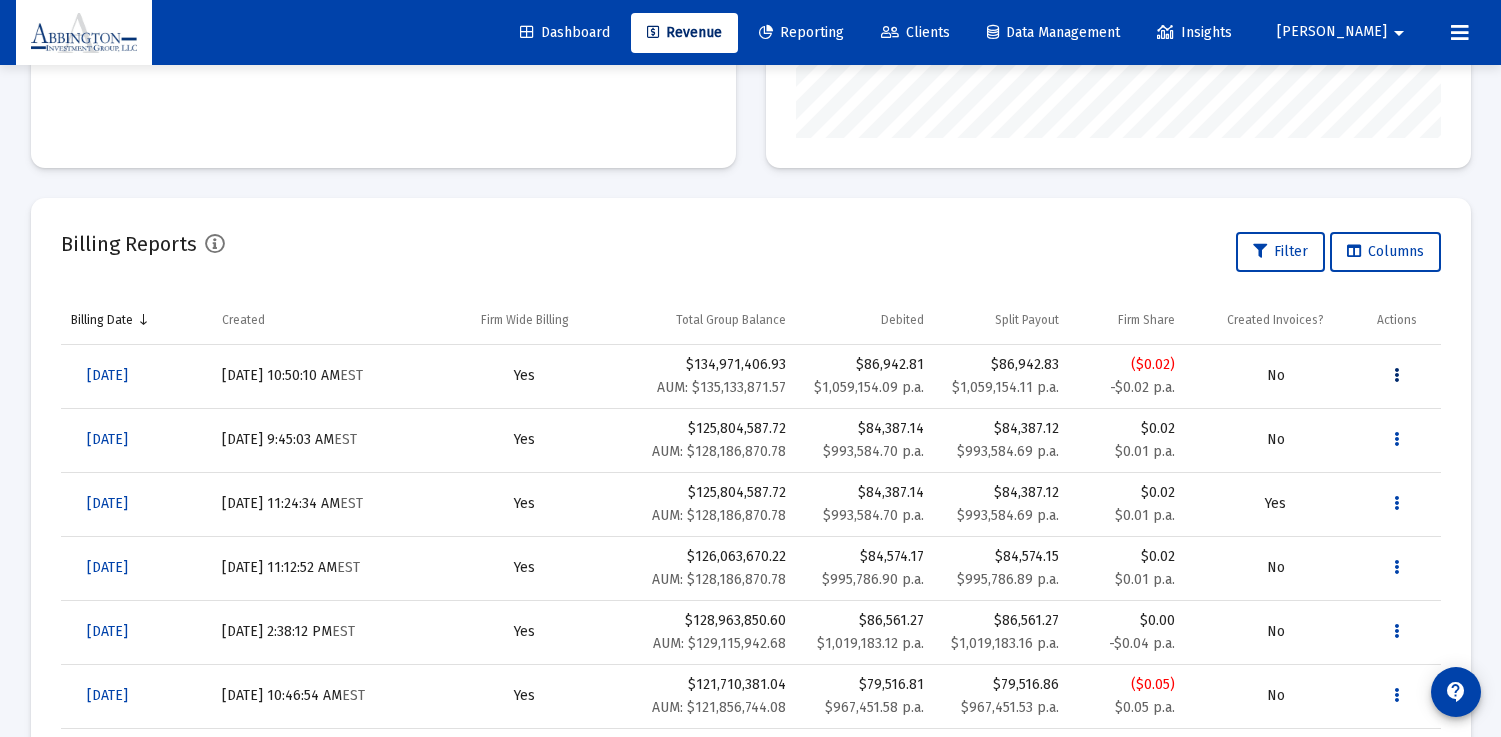 click at bounding box center (1396, 376) 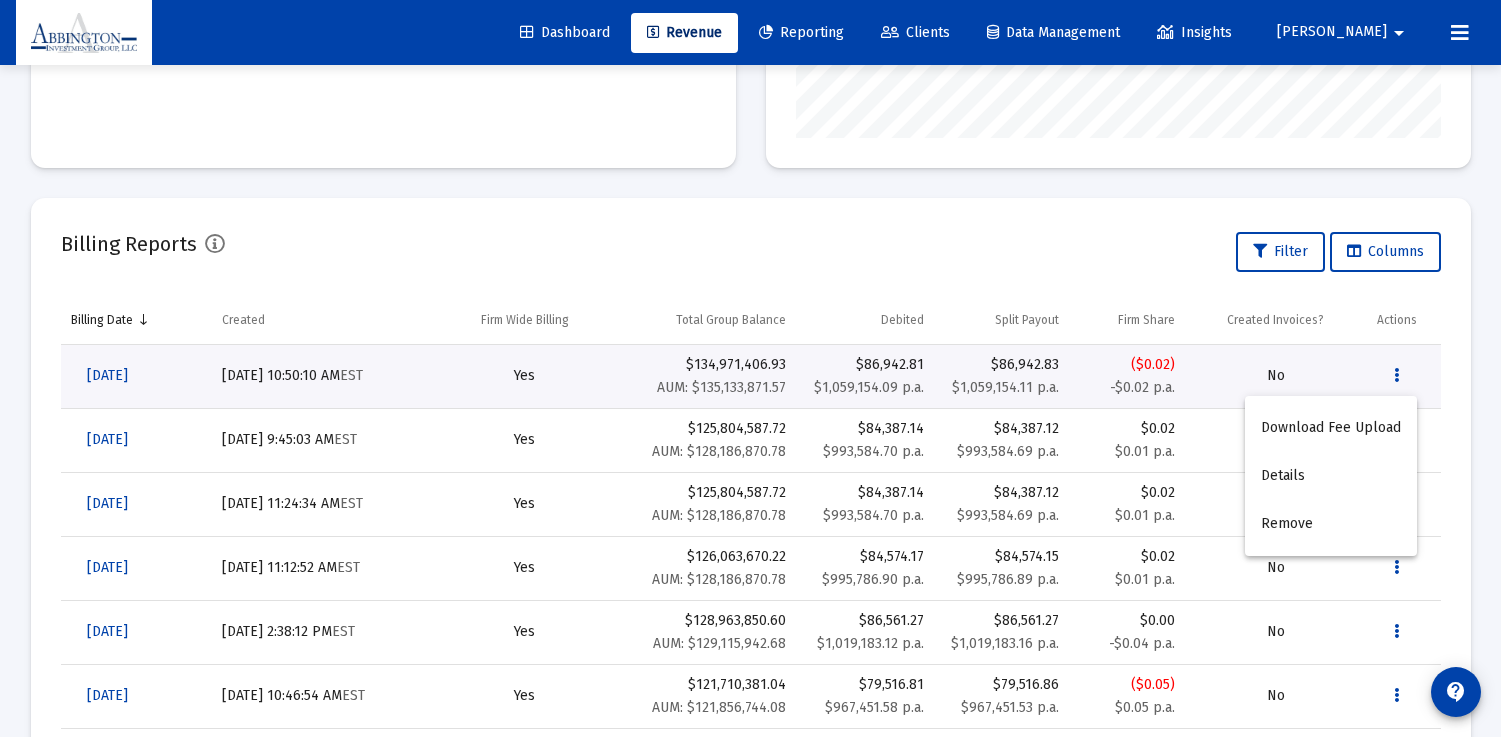 click at bounding box center (750, 368) 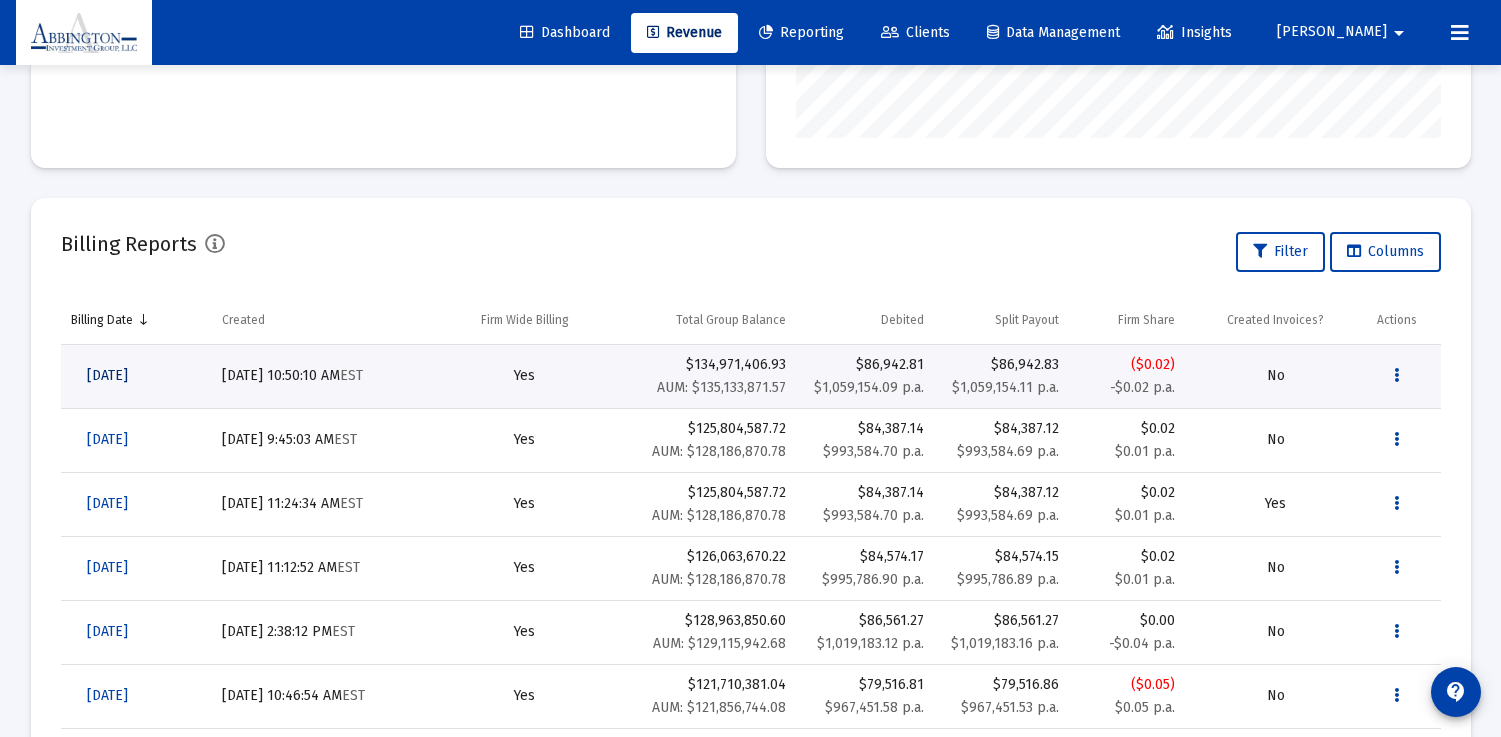 click on "[DATE]" at bounding box center (107, 375) 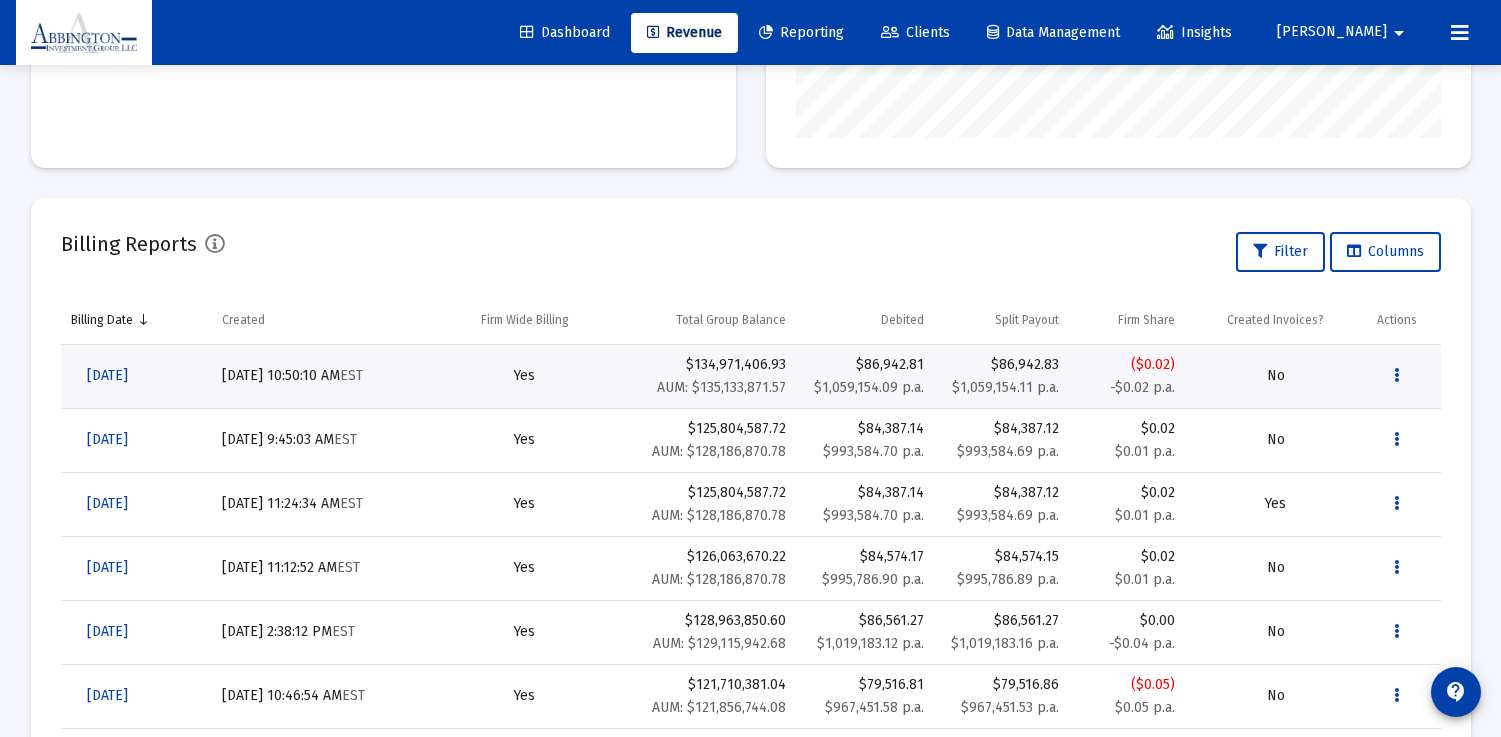 scroll, scrollTop: 65, scrollLeft: 0, axis: vertical 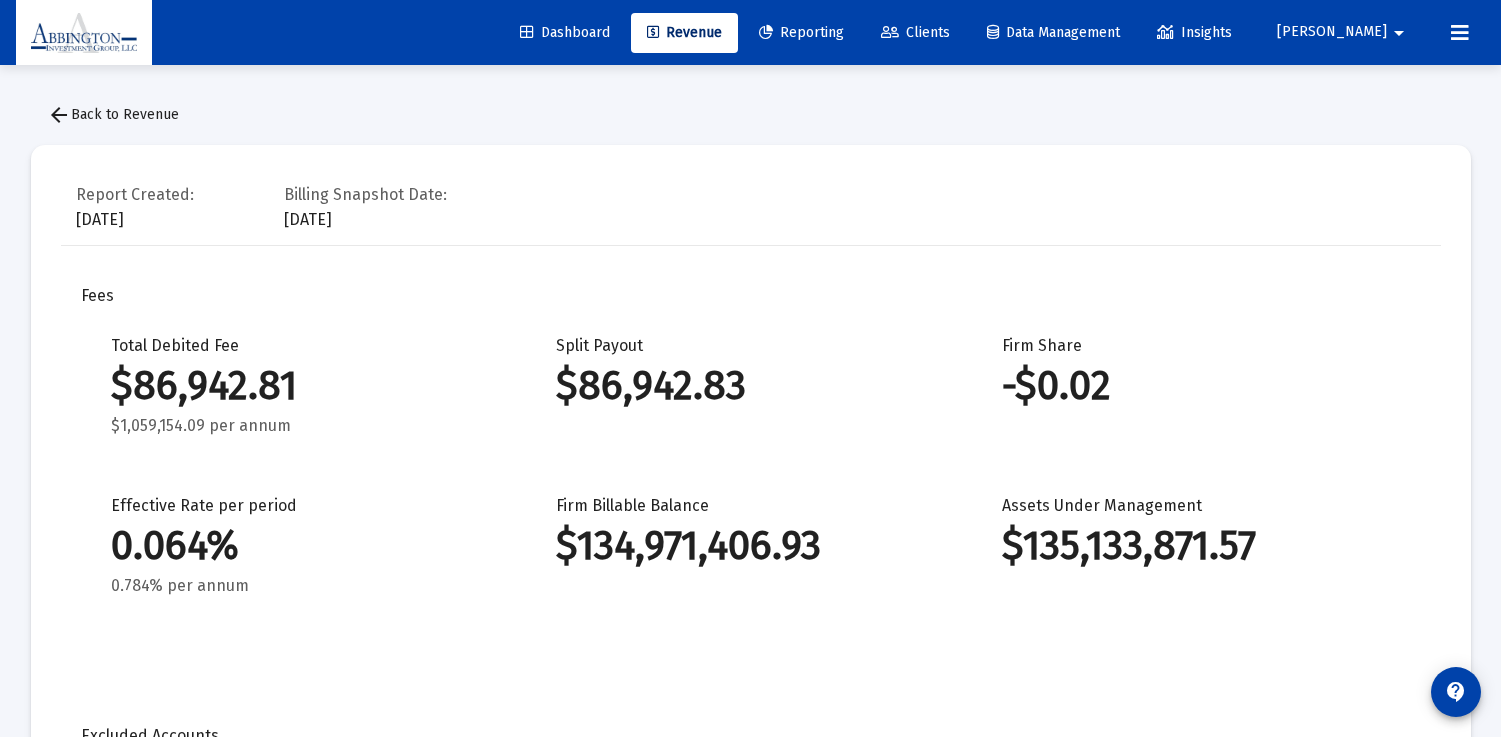 click on "arrow_back  Back to Revenue" 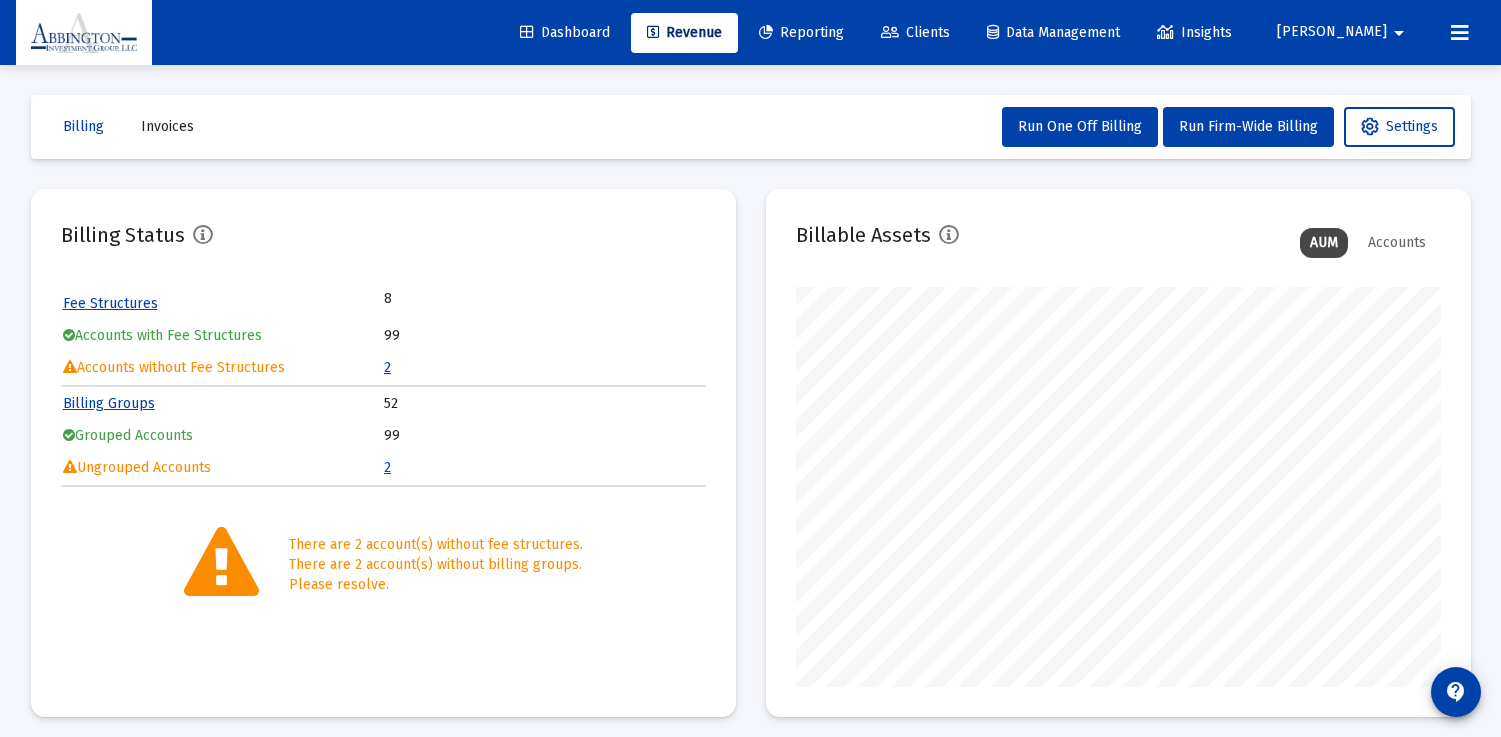 scroll, scrollTop: 999600, scrollLeft: 999355, axis: both 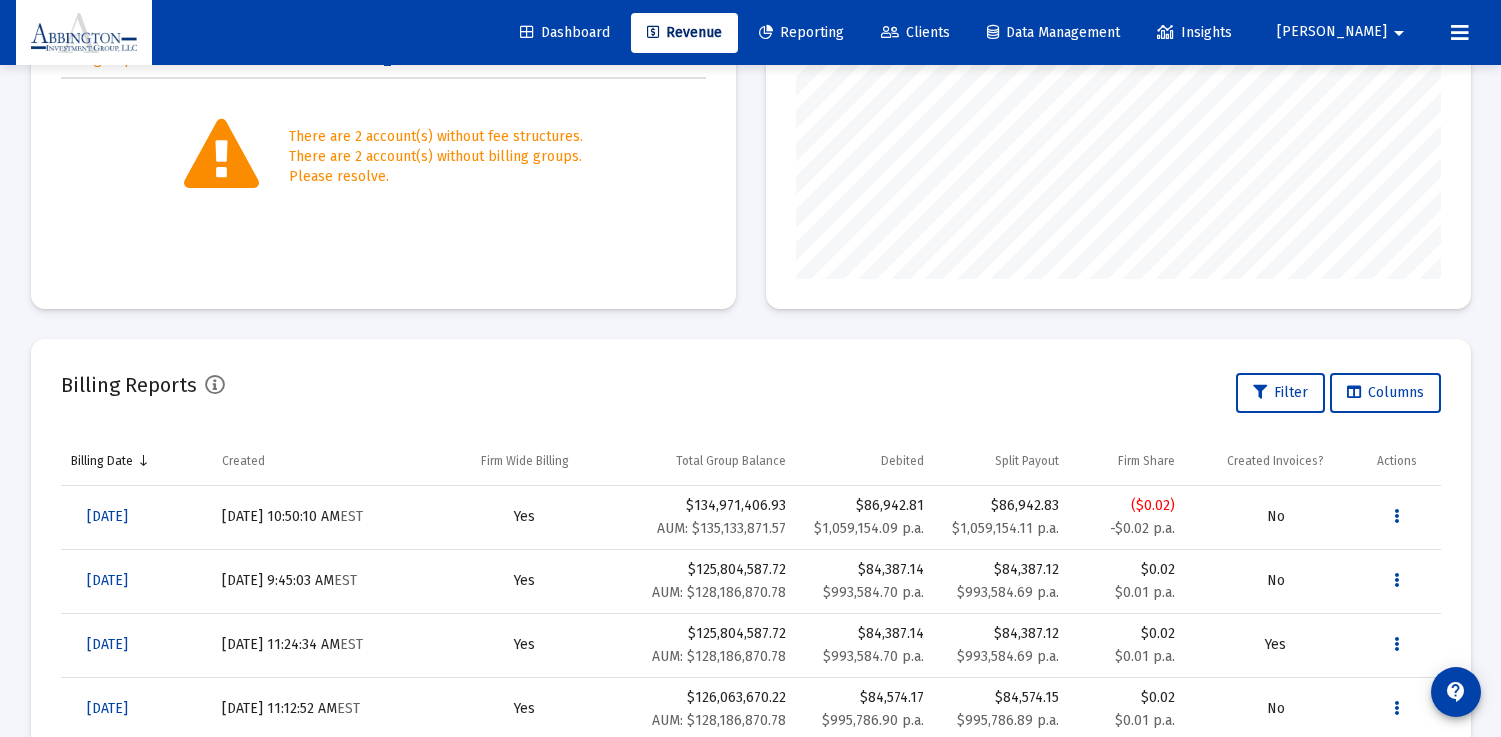 click on "No" at bounding box center [1276, 517] 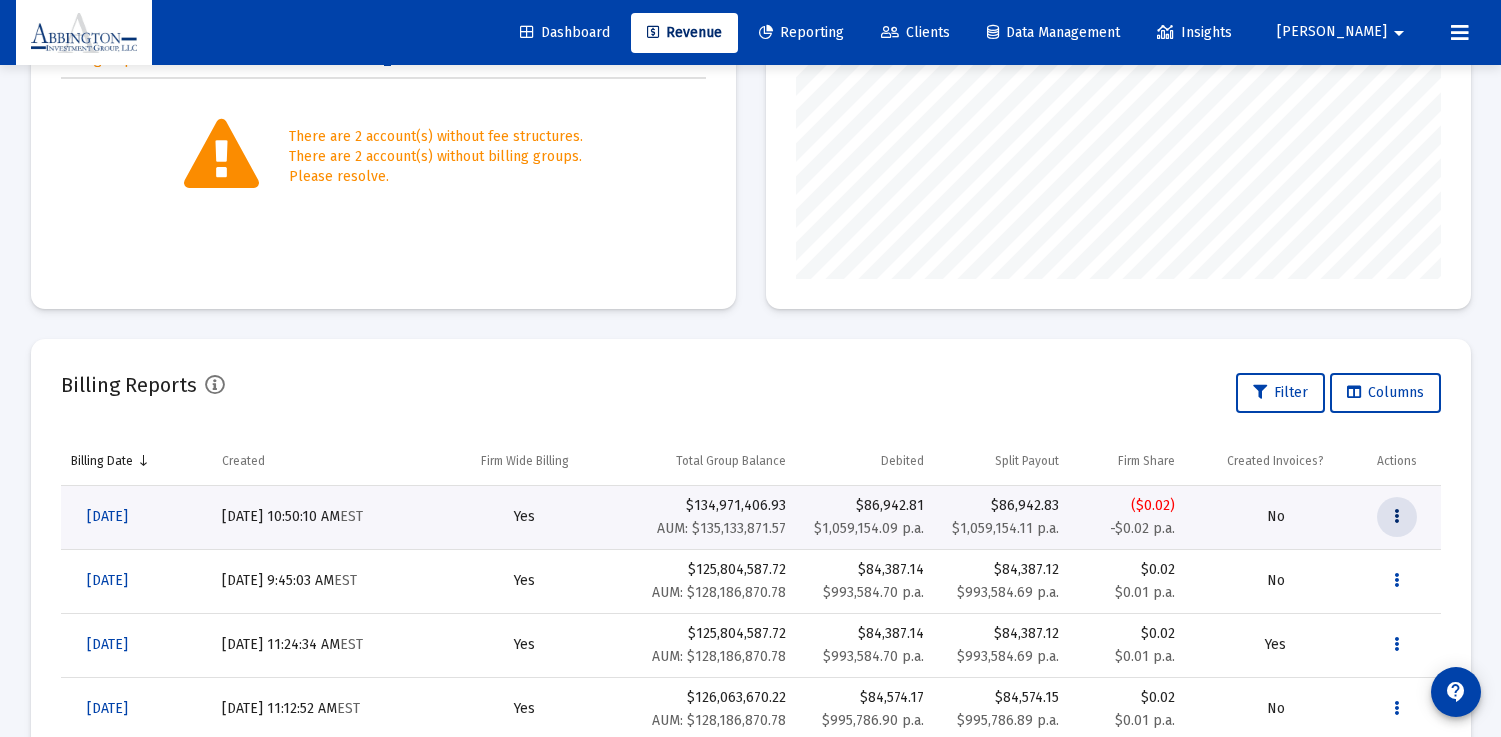 click at bounding box center (1397, 517) 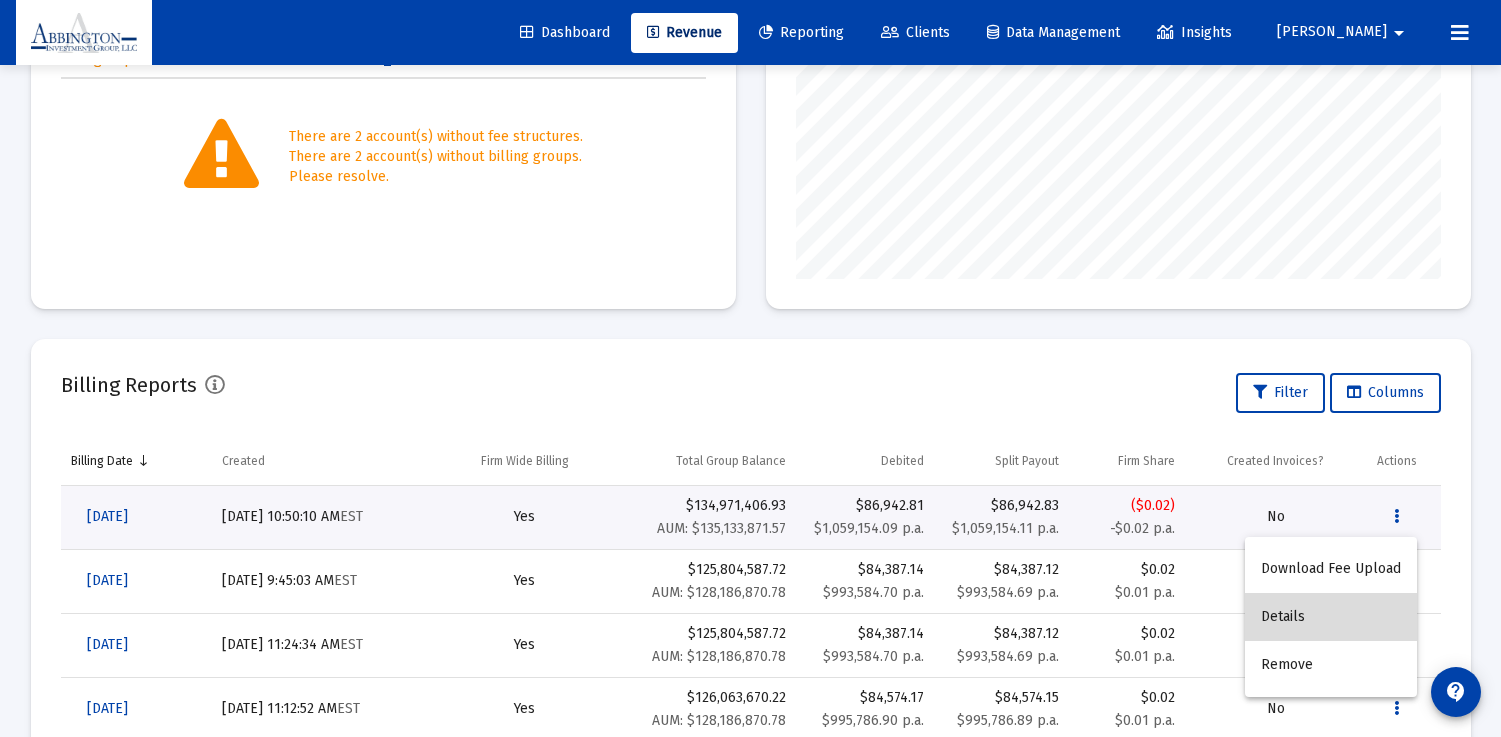 click on "Details" at bounding box center (1331, 617) 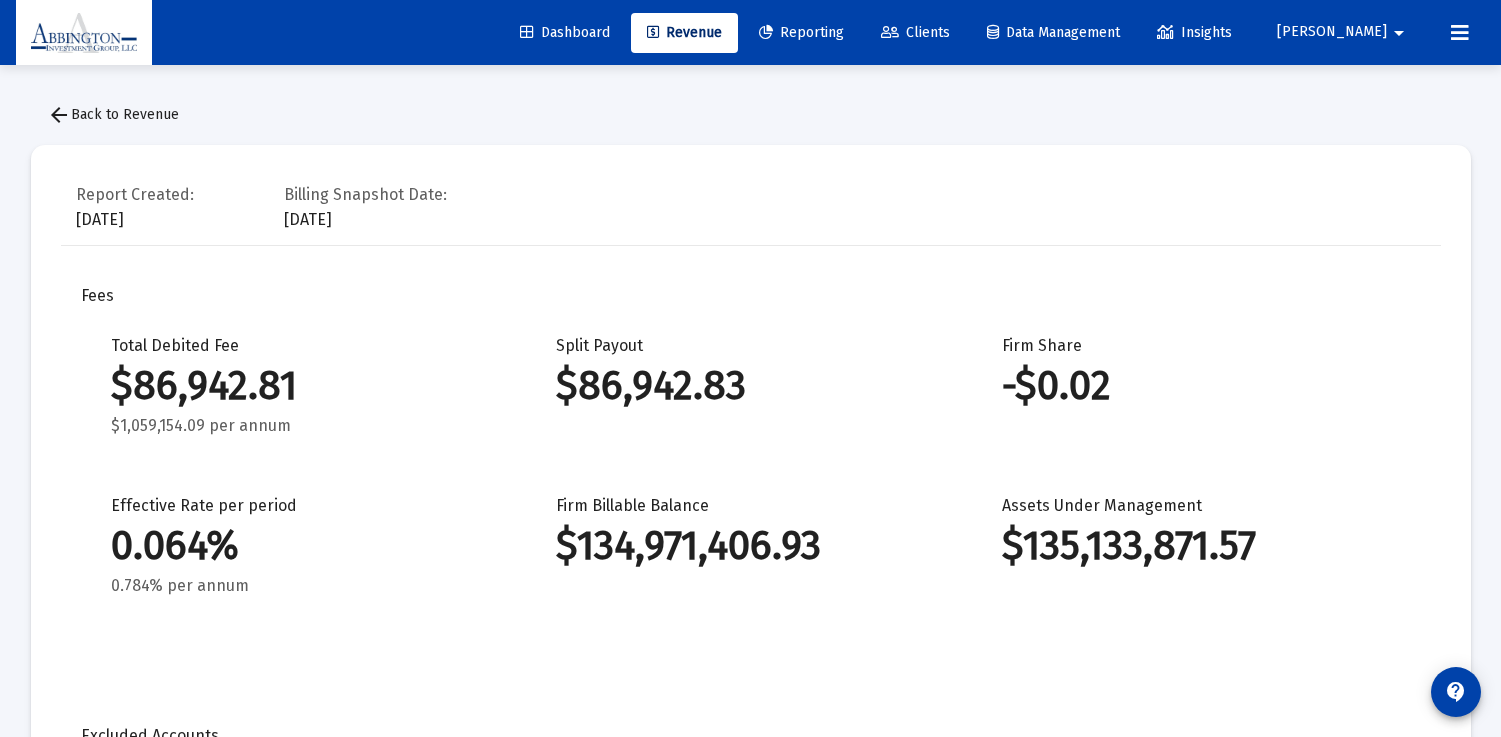 scroll, scrollTop: 2880, scrollLeft: 0, axis: vertical 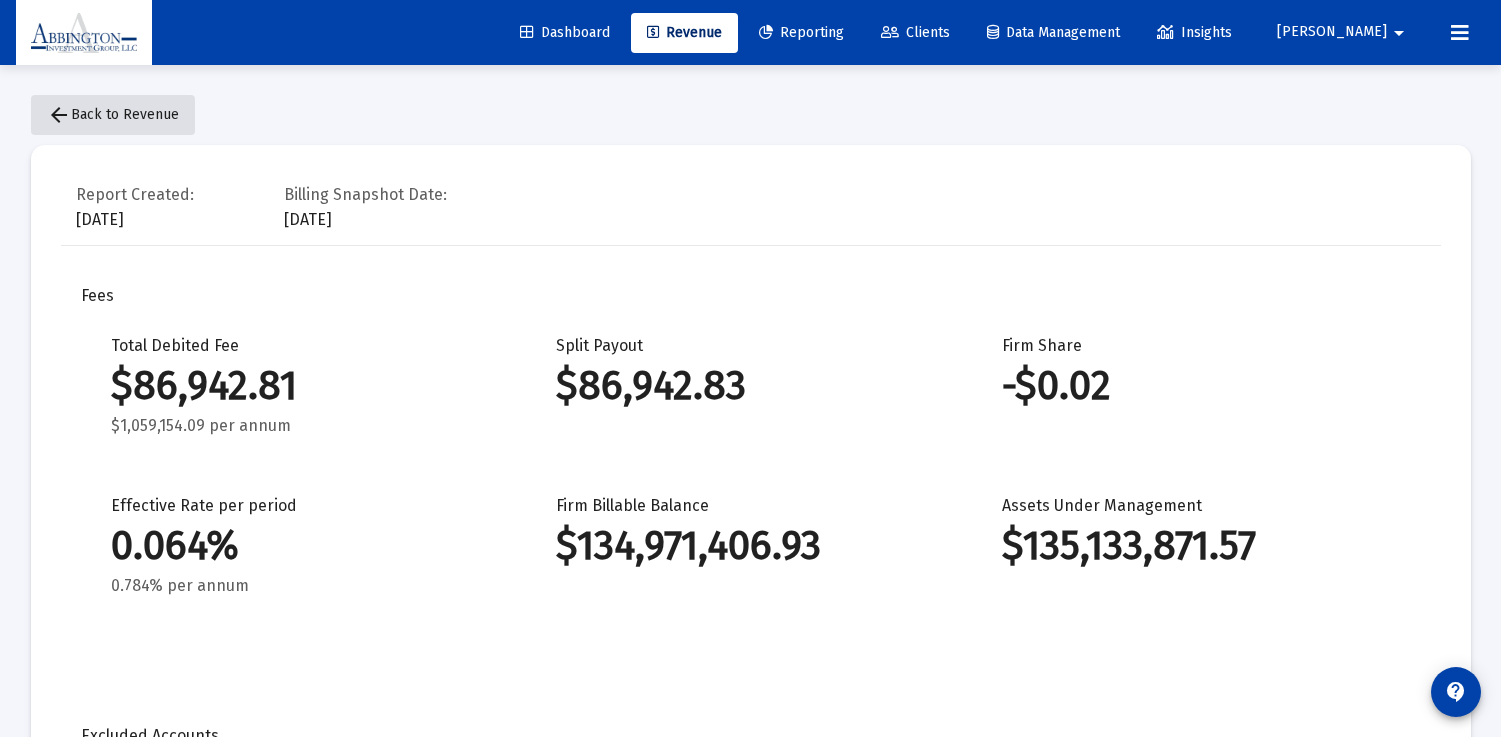 click on "arrow_back" 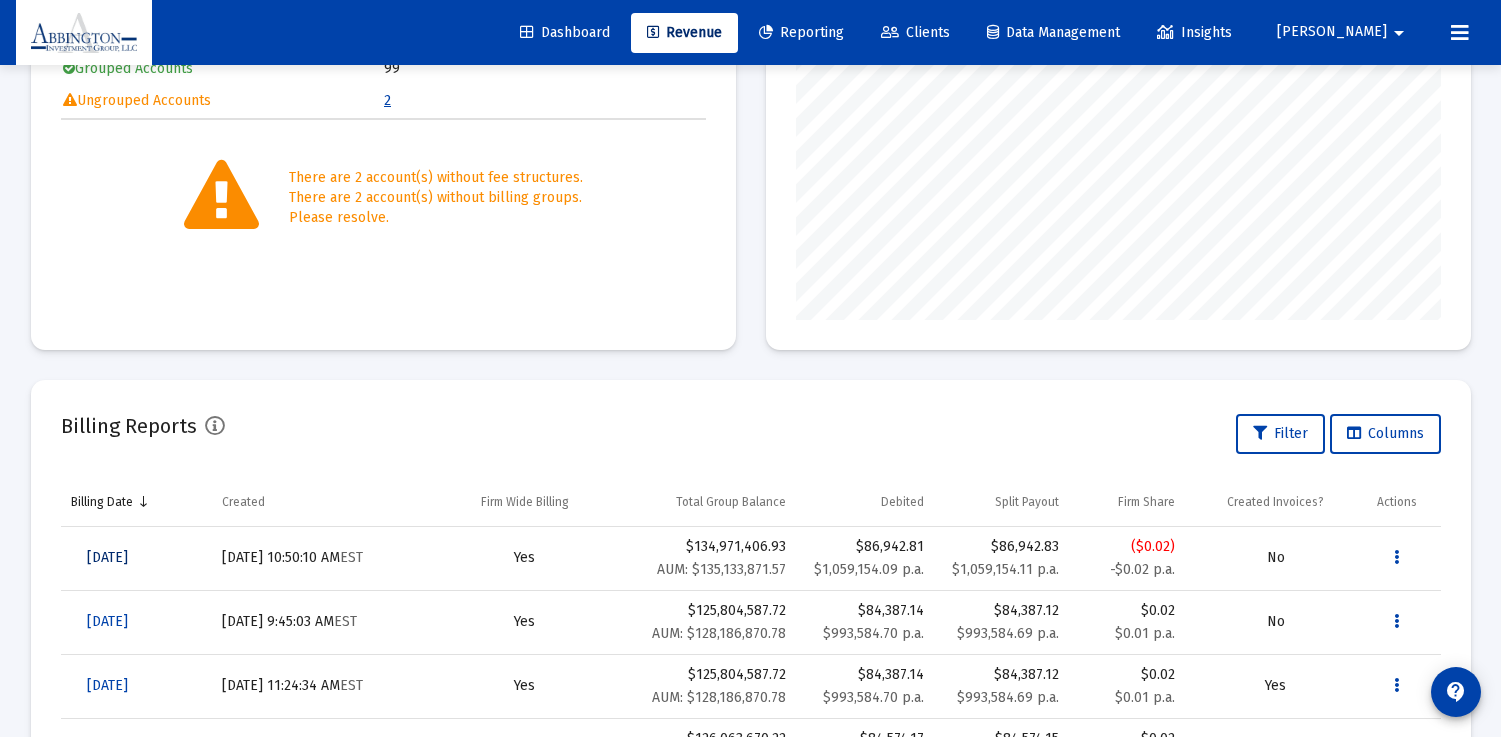 click on "[DATE]" at bounding box center (107, 557) 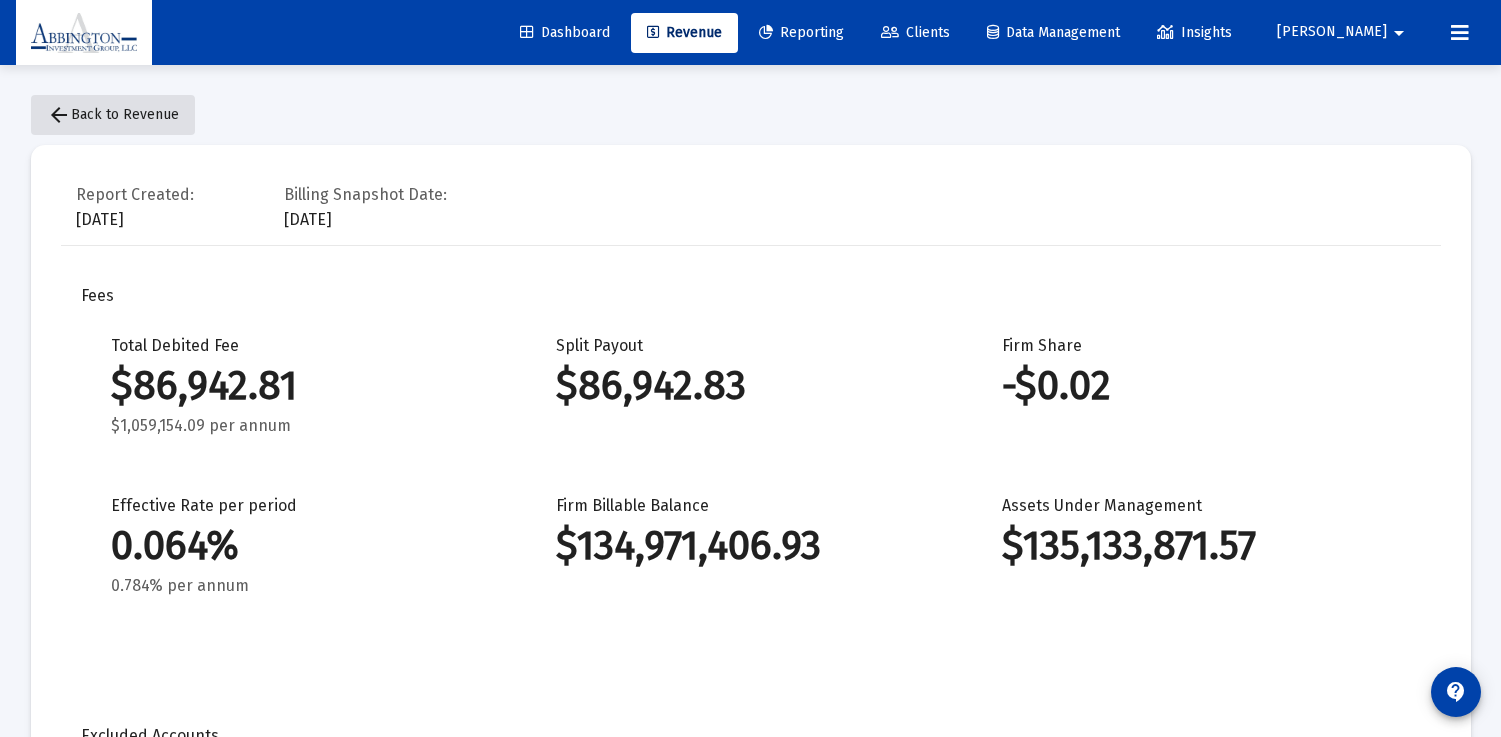 click on "arrow_back" 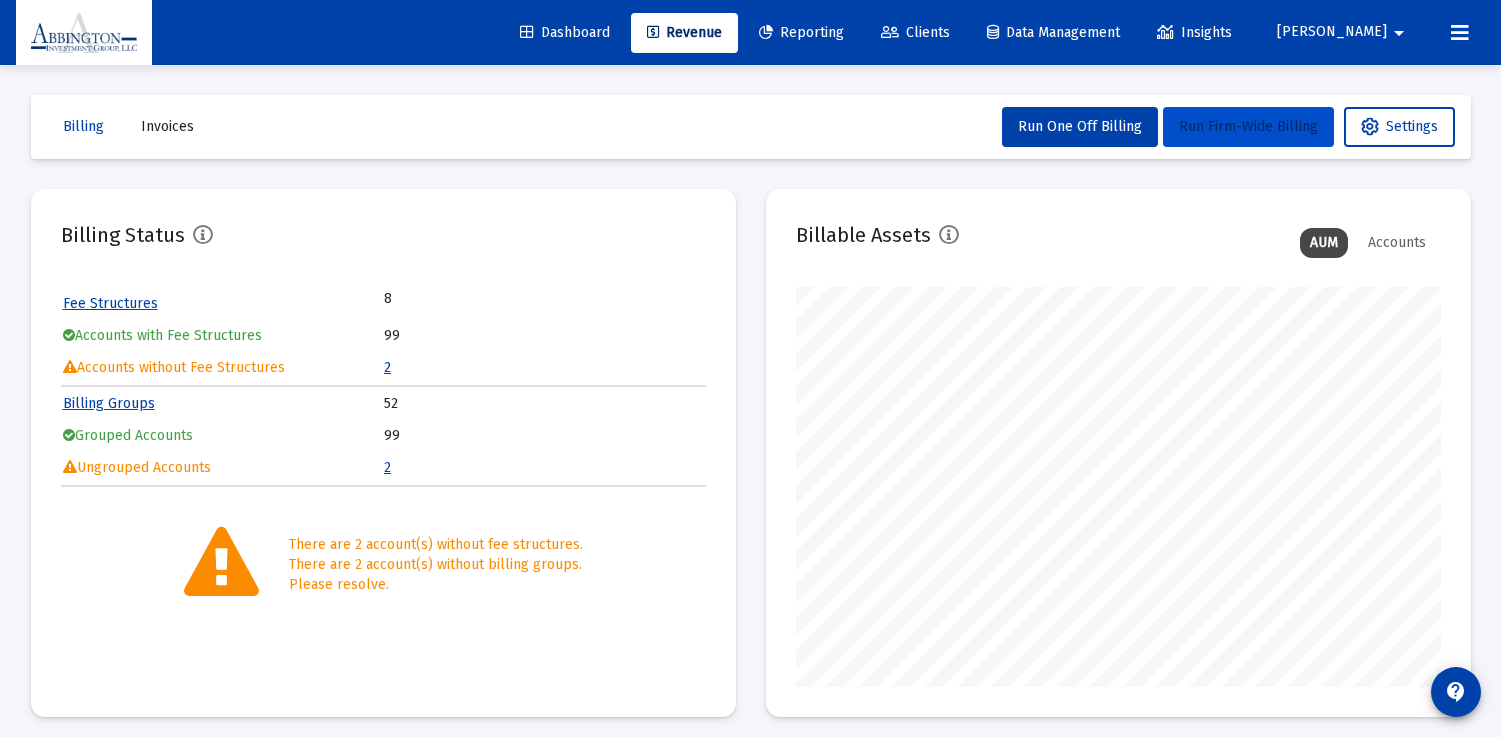 click on "Run Firm-Wide Billing" 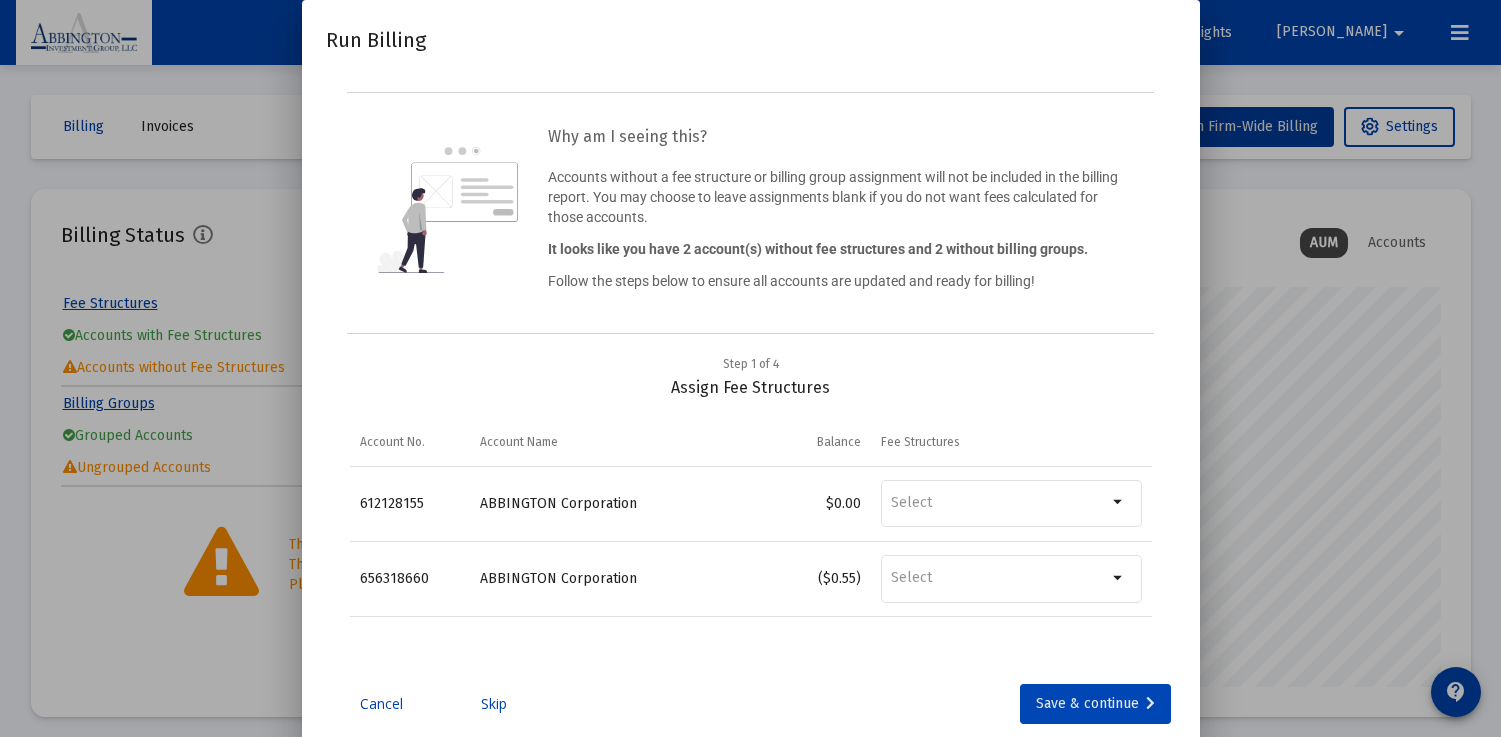 click on "Save & continue" at bounding box center (1095, 704) 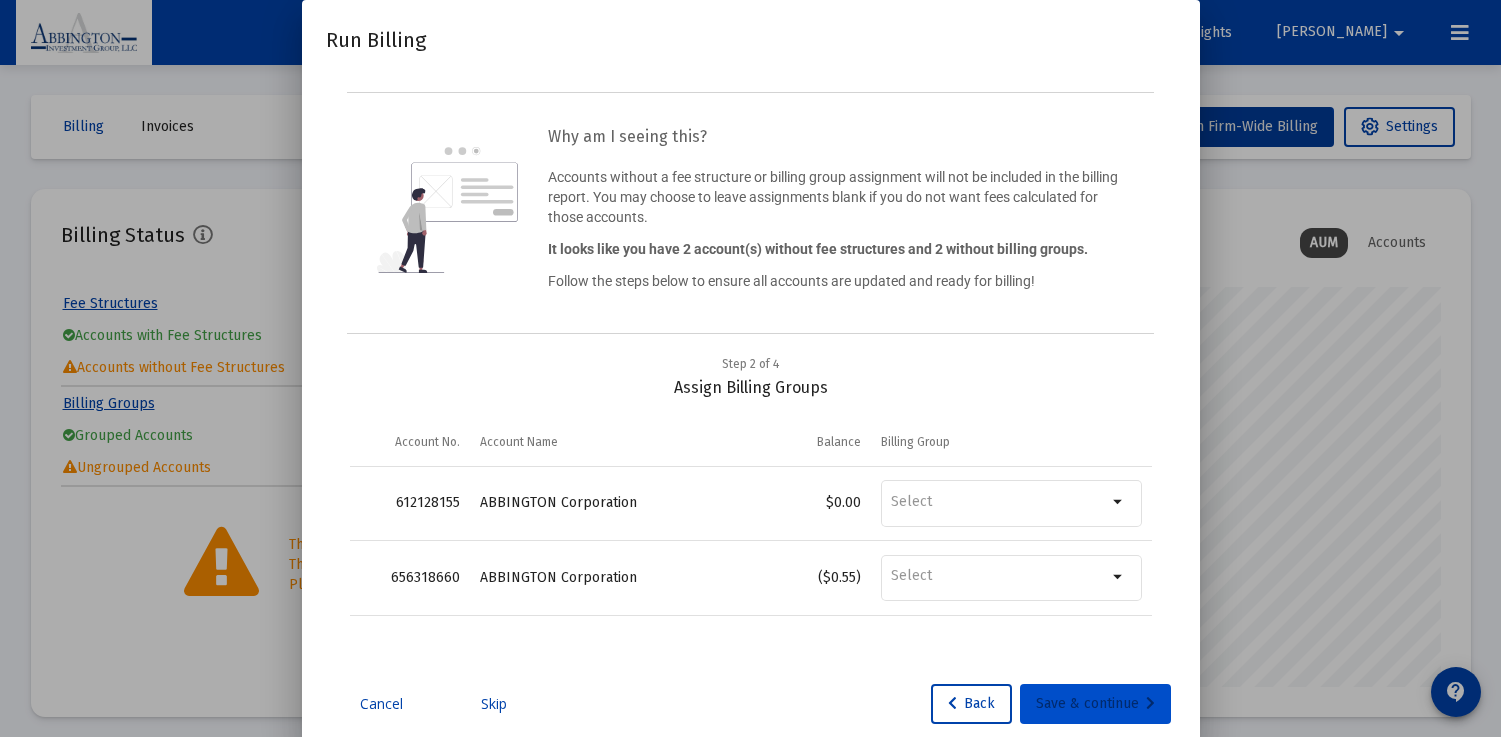 click on "Save & continue" at bounding box center [1095, 704] 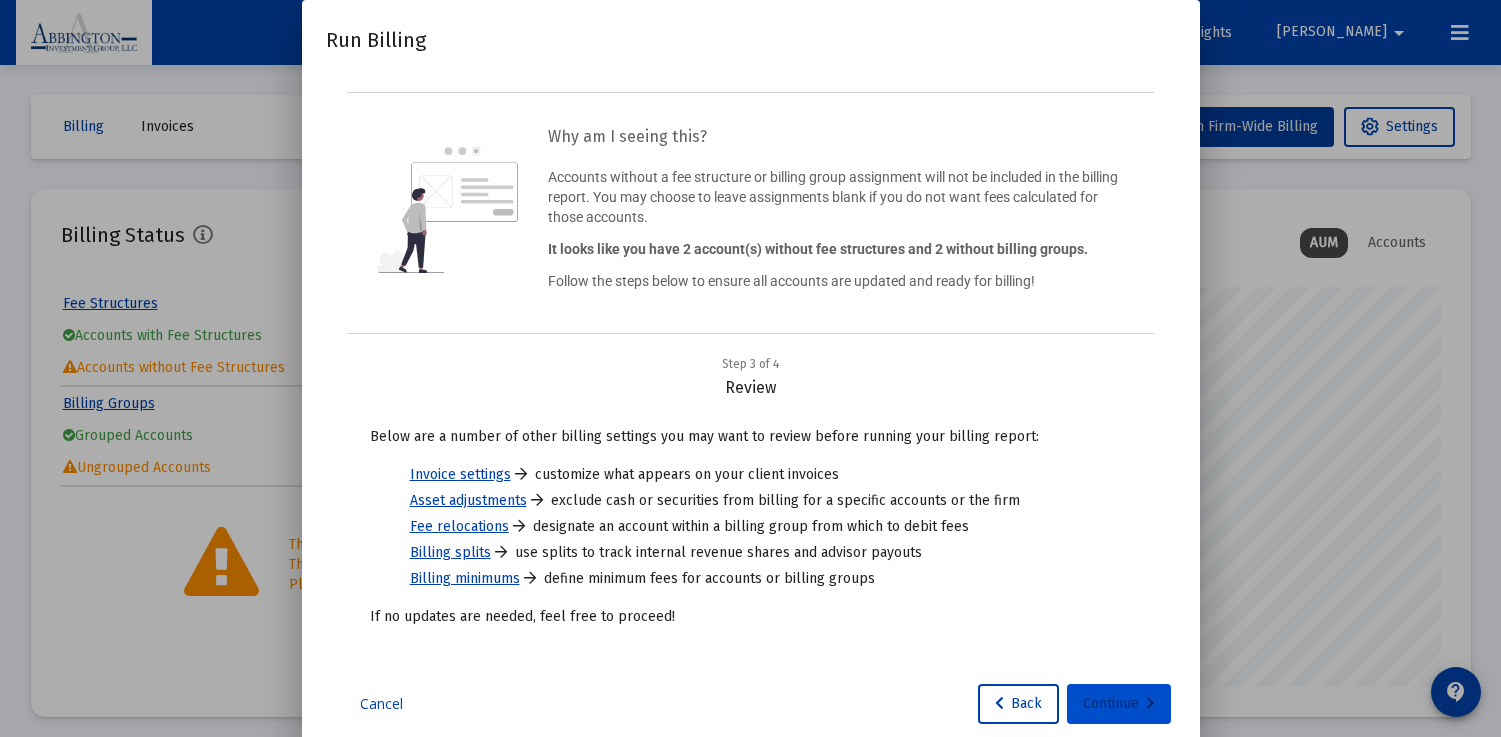 click on "Continue" at bounding box center [1119, 704] 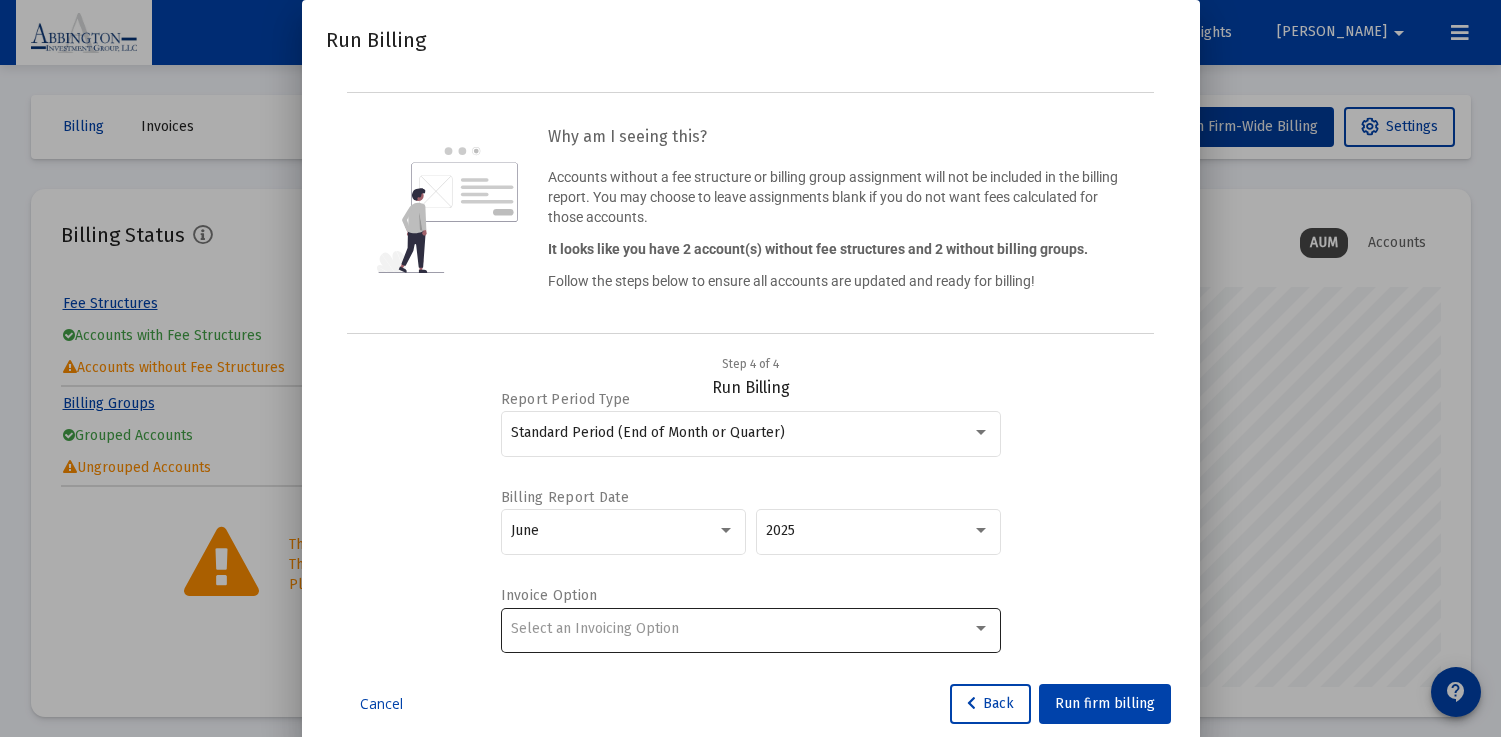 click at bounding box center [981, 629] 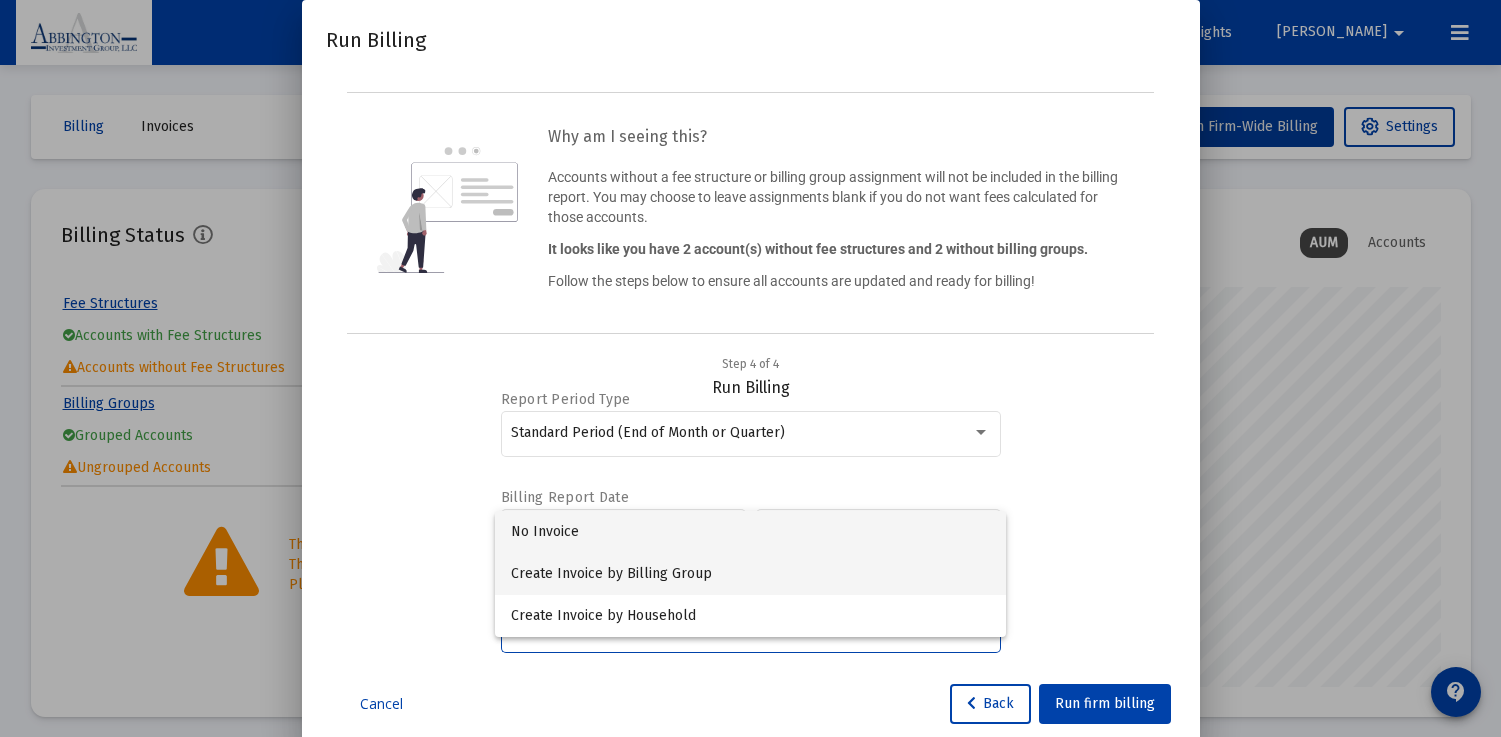 click on "Create Invoice by Billing Group" at bounding box center (750, 574) 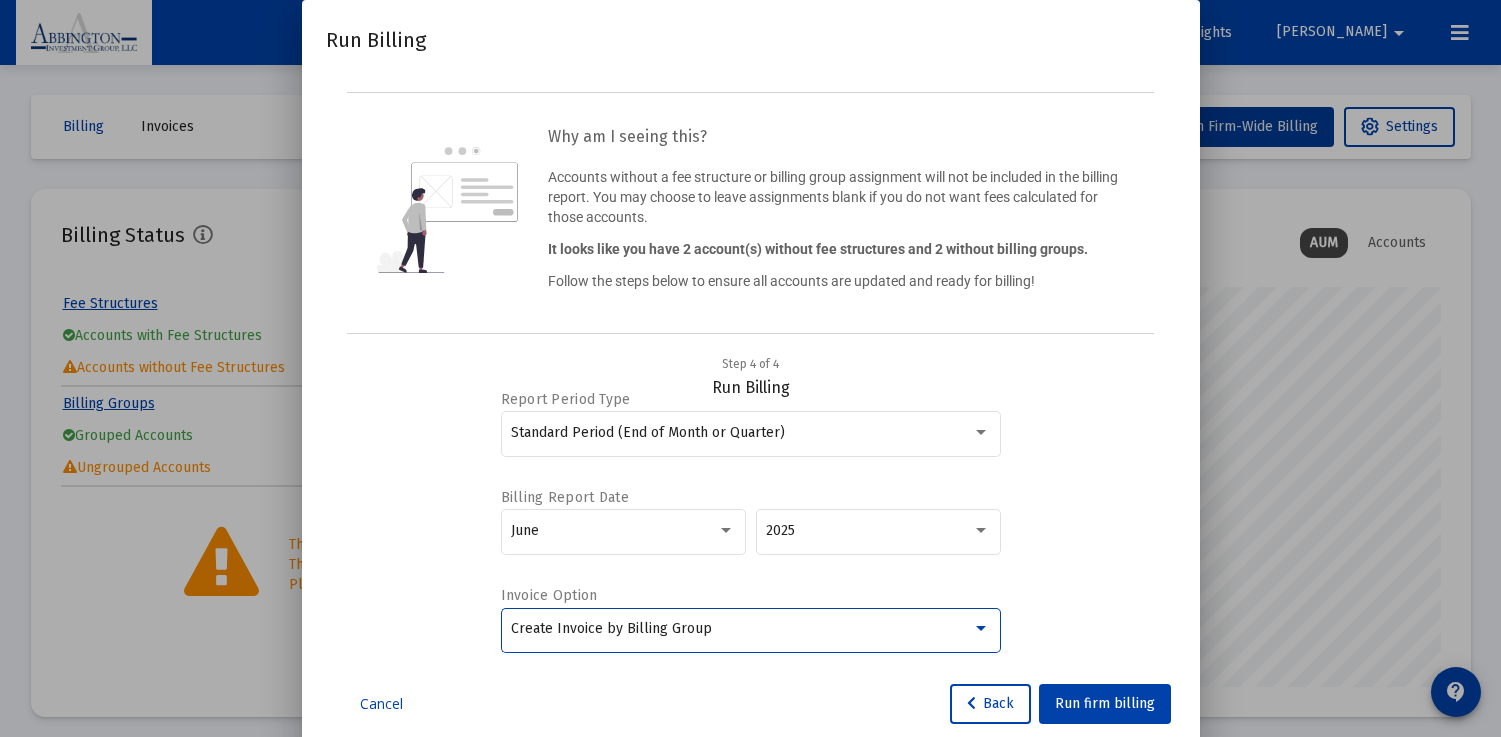 click at bounding box center (981, 629) 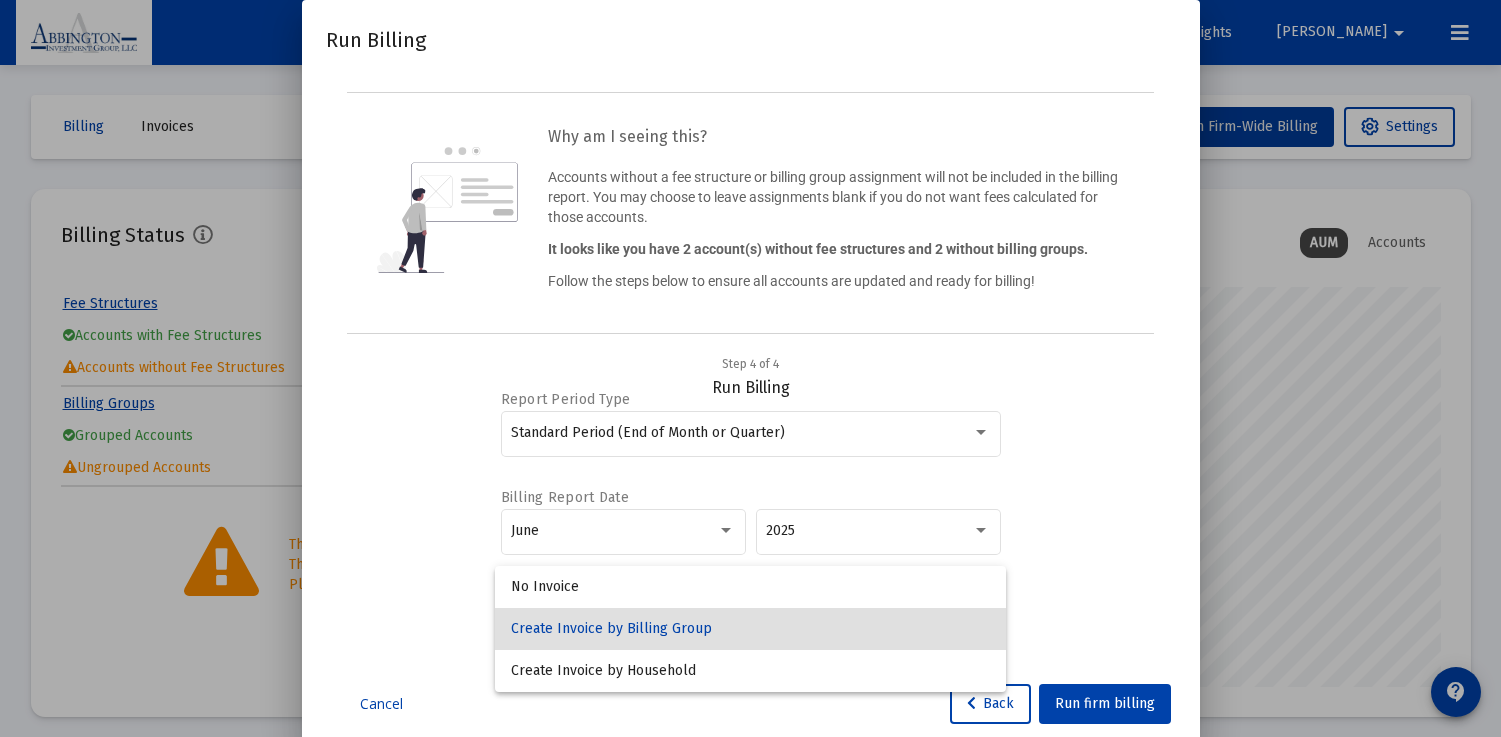 click on "Create Invoice by Billing Group" at bounding box center (750, 629) 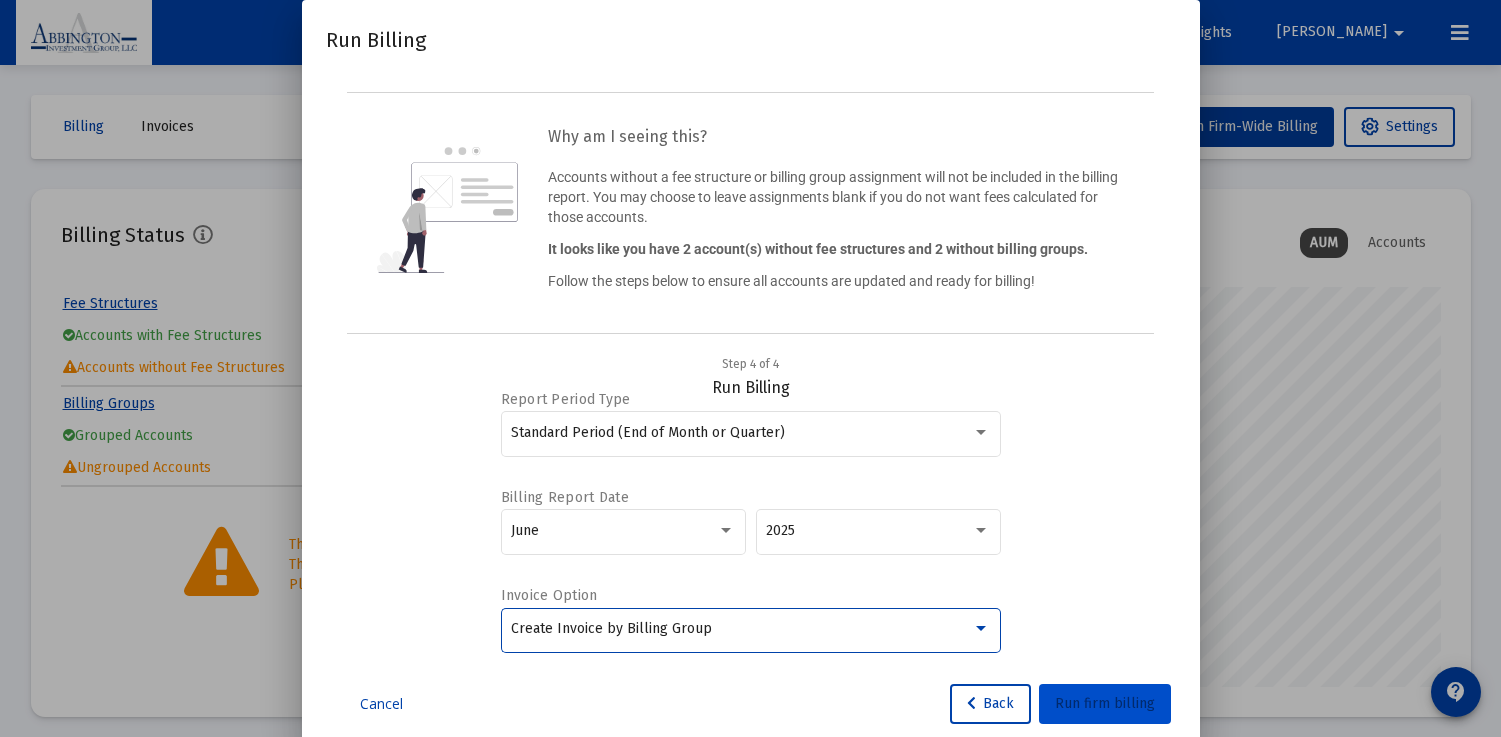 click on "Run firm billing" at bounding box center [1105, 704] 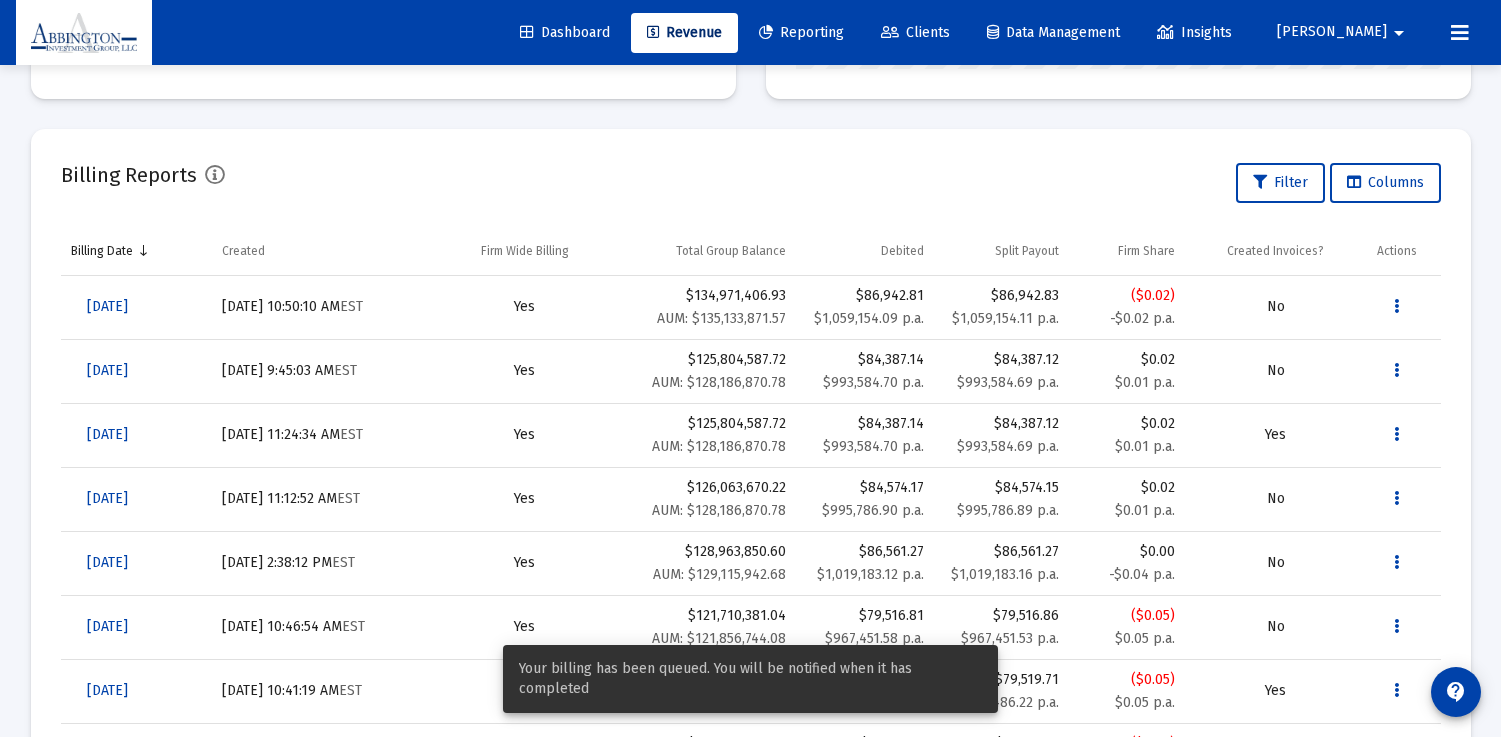 scroll, scrollTop: 617, scrollLeft: 0, axis: vertical 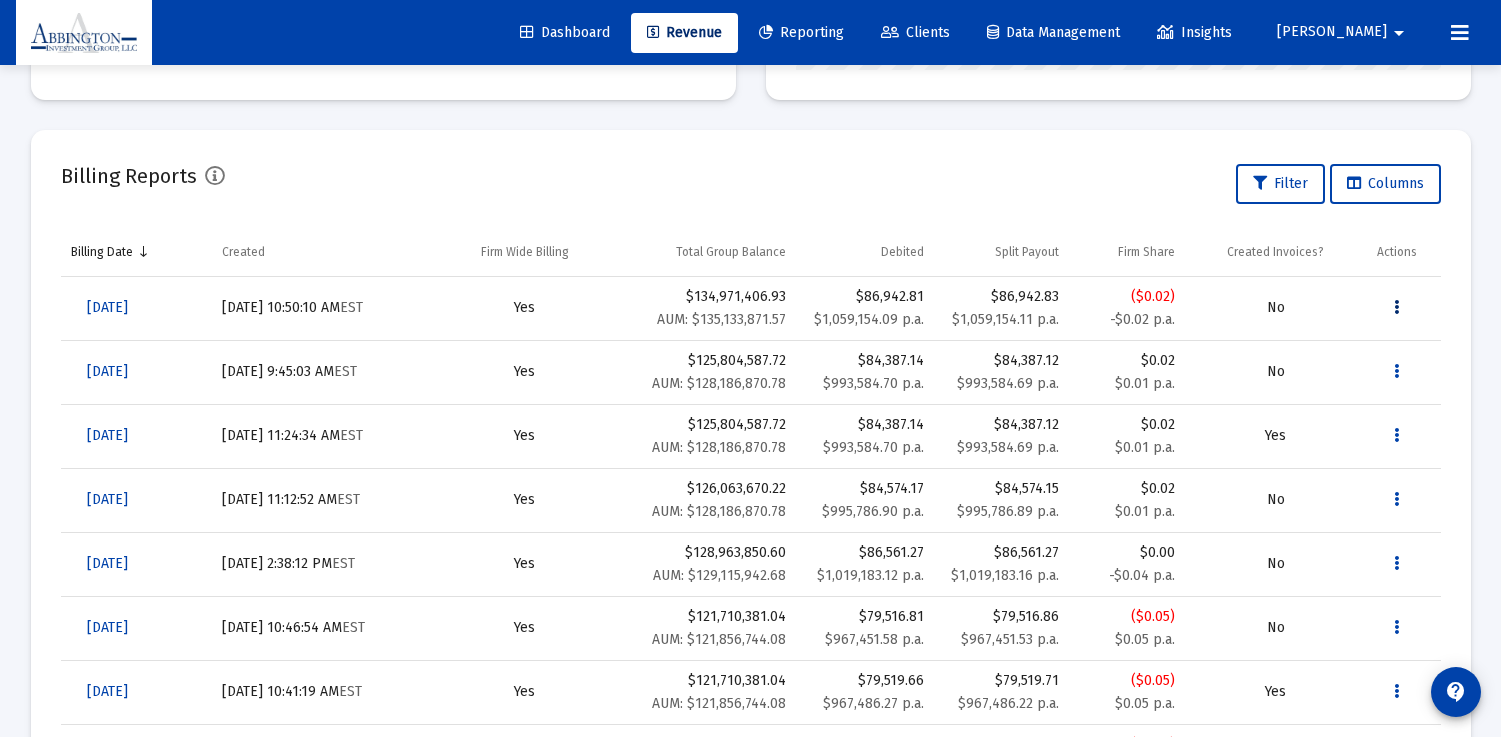 click at bounding box center [1396, 308] 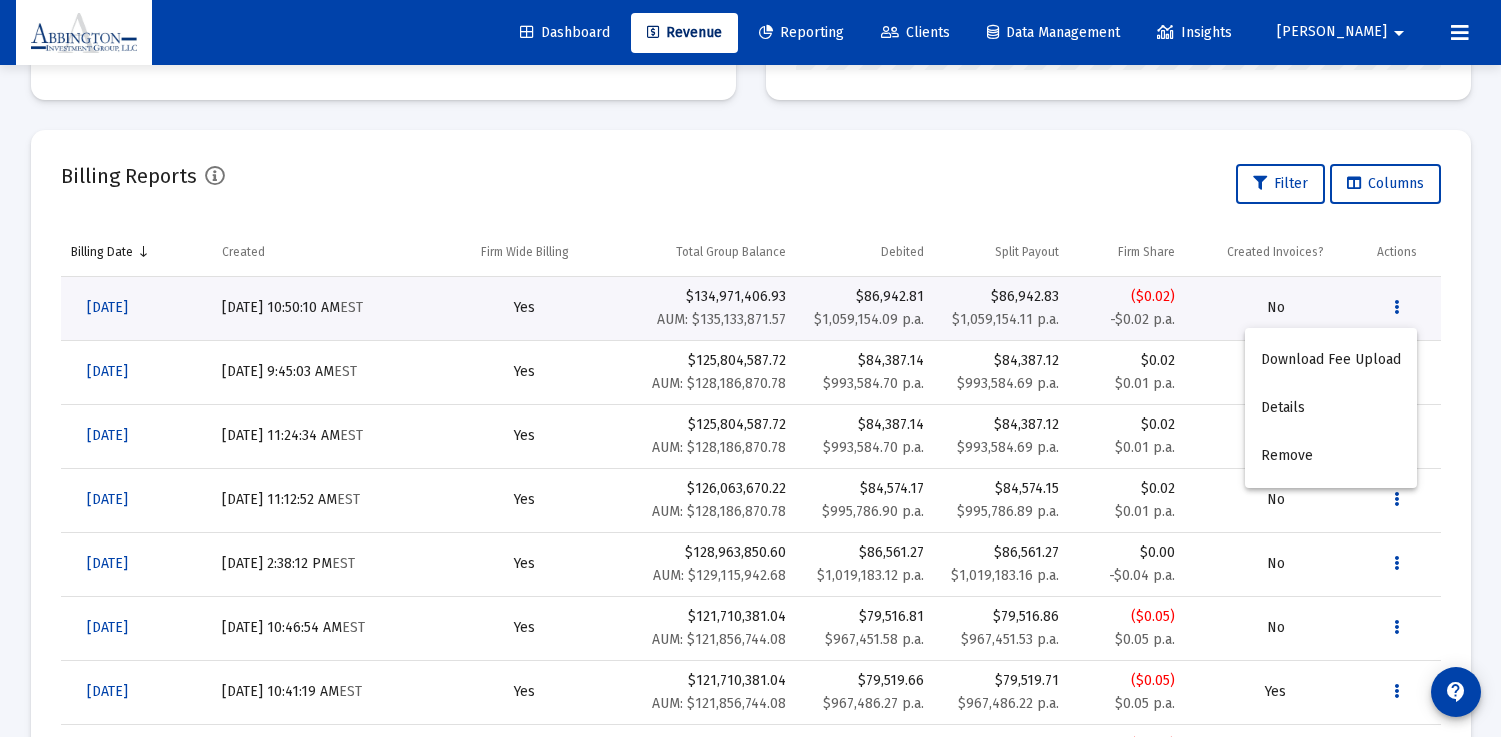 click at bounding box center (750, 368) 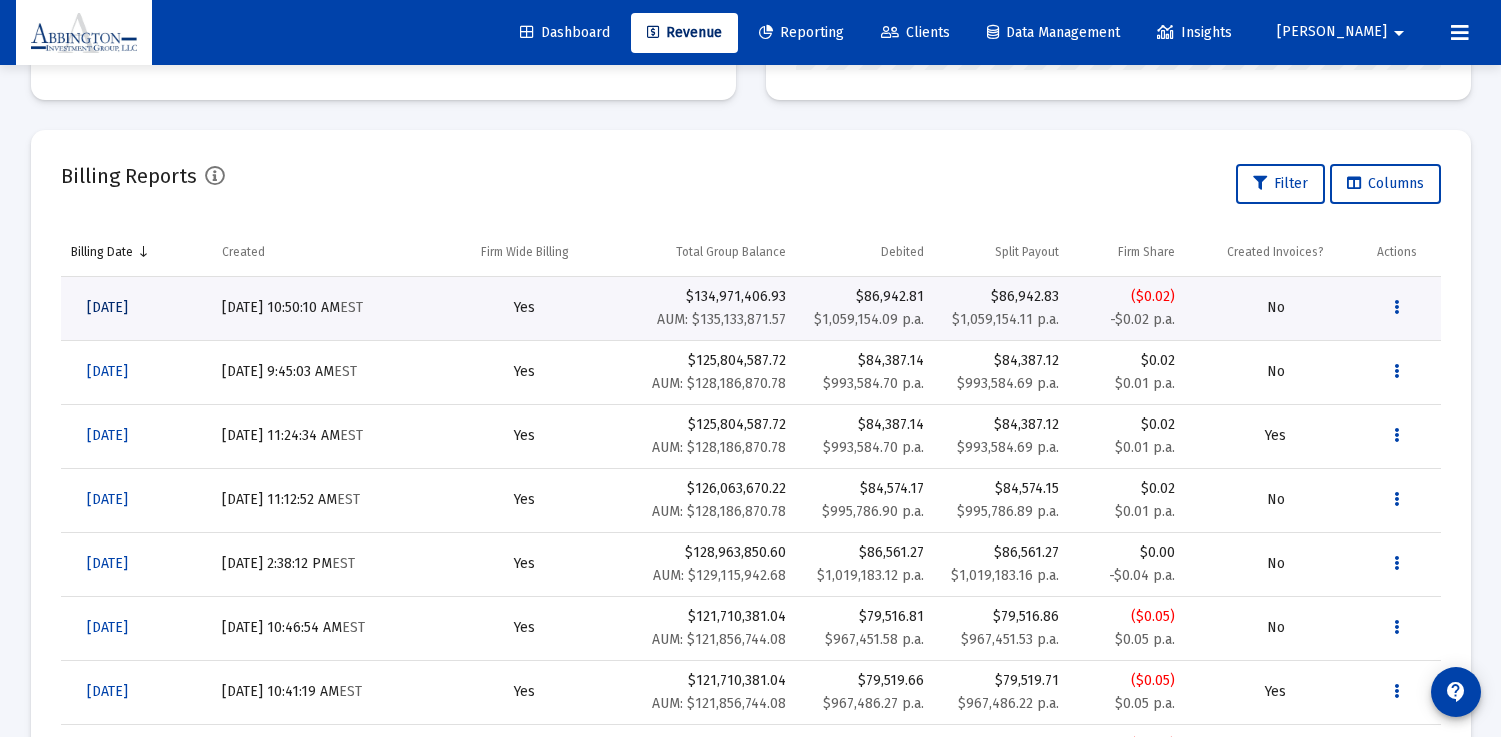 click on "[DATE]" at bounding box center (107, 307) 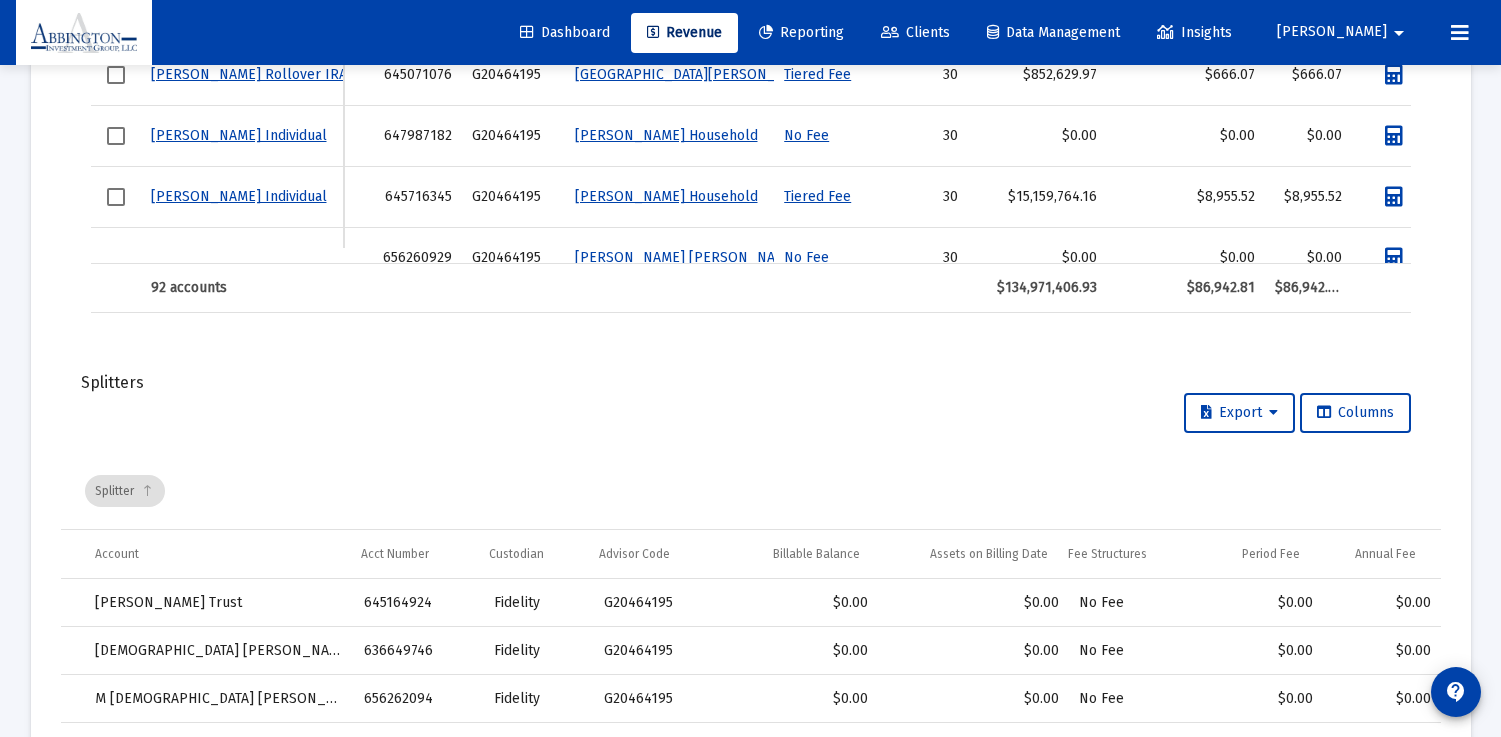 scroll, scrollTop: 1615, scrollLeft: 0, axis: vertical 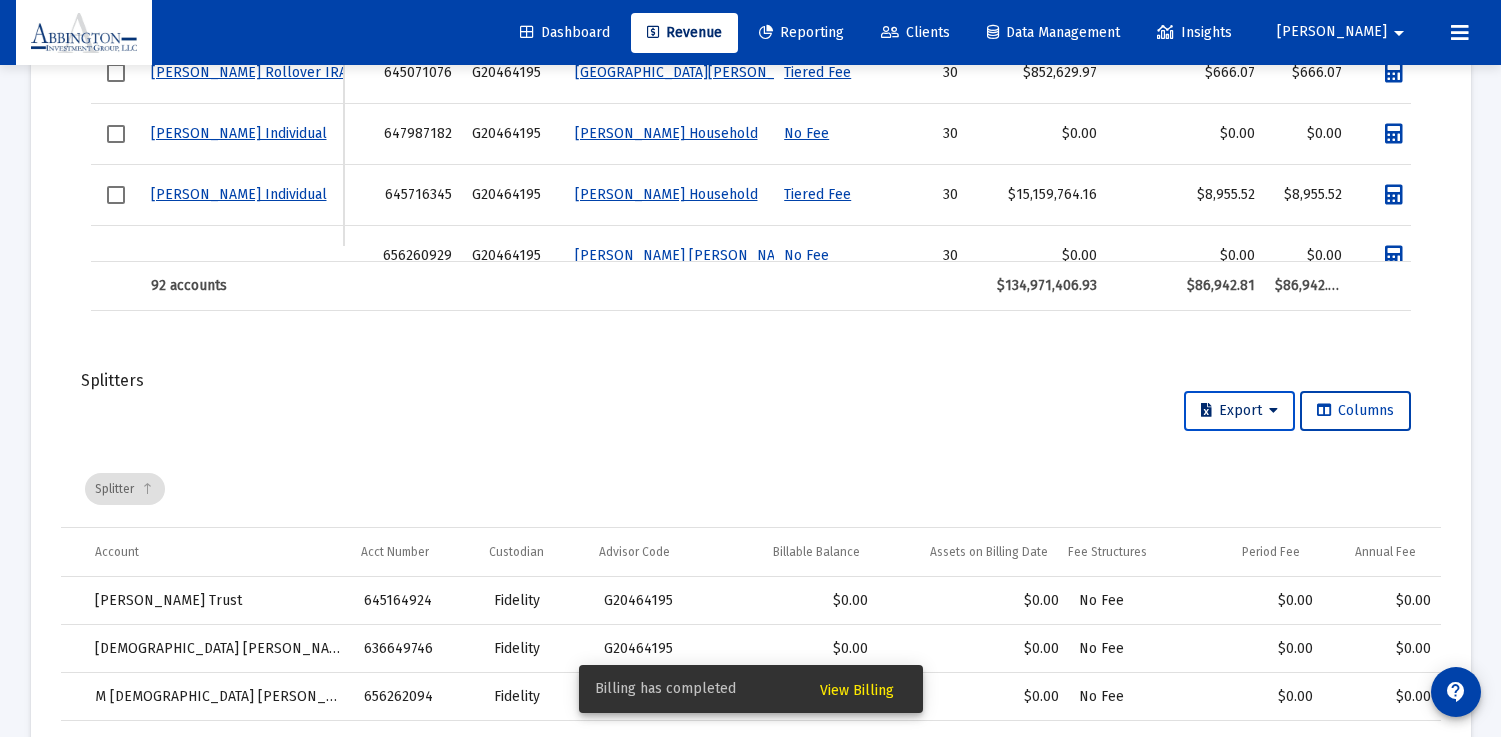 click 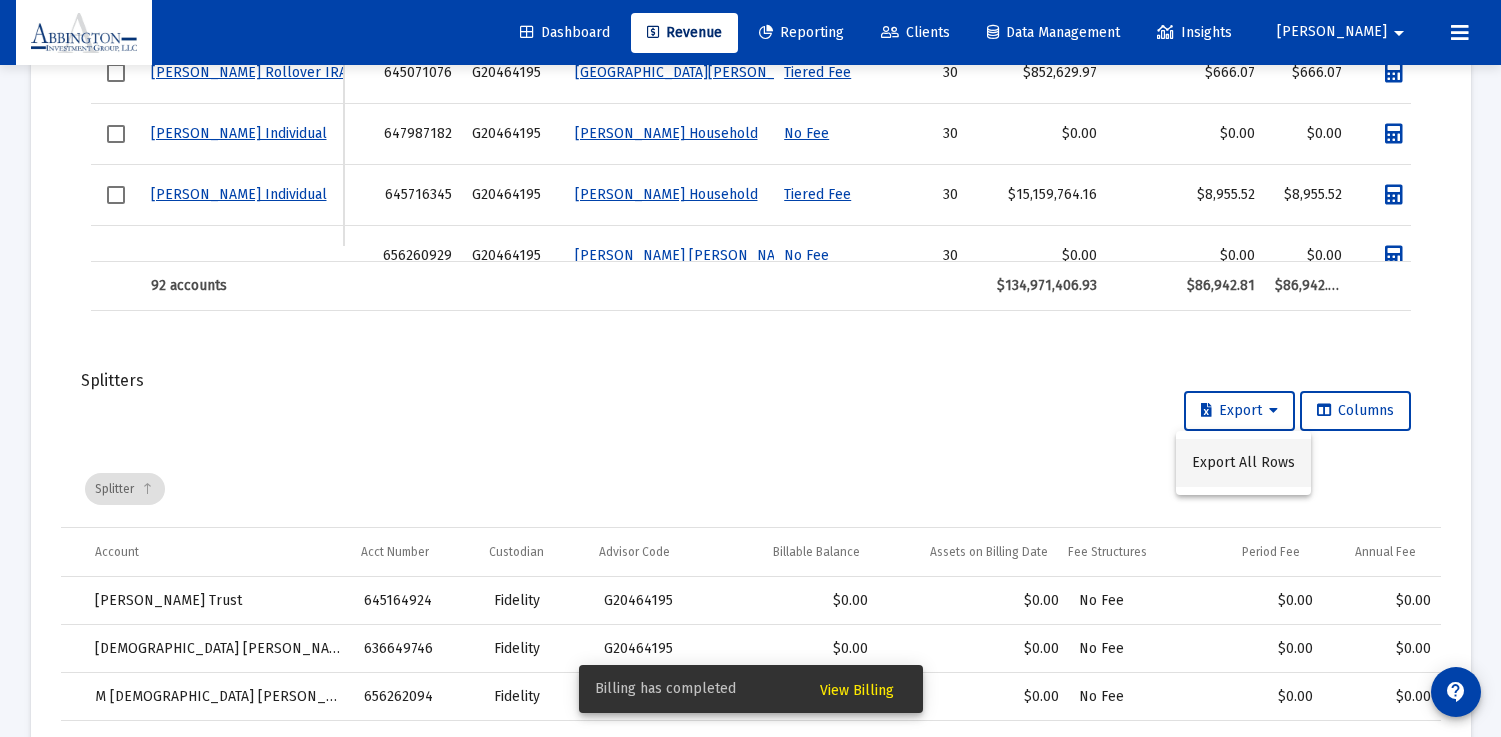 click on "Export All Rows" at bounding box center (1243, 463) 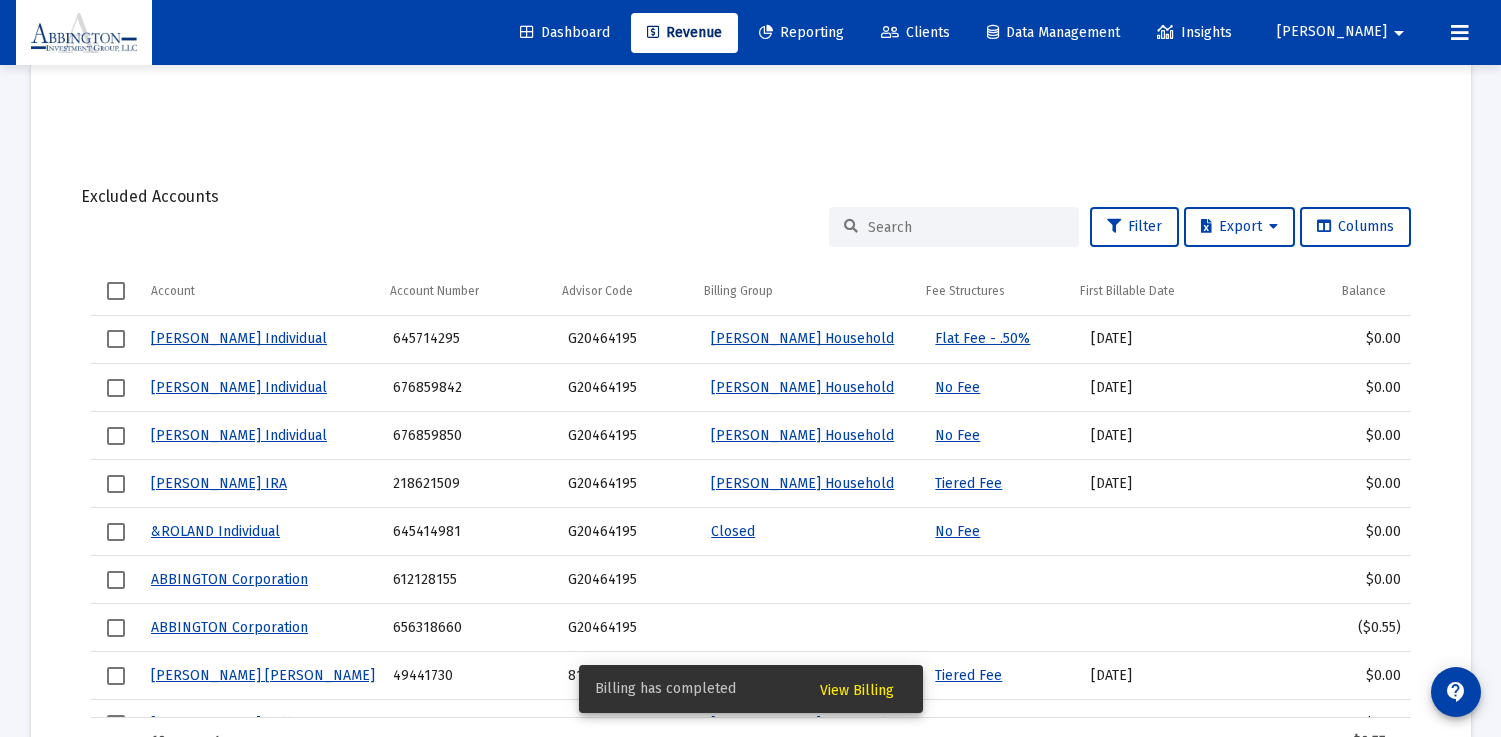 scroll, scrollTop: 0, scrollLeft: 0, axis: both 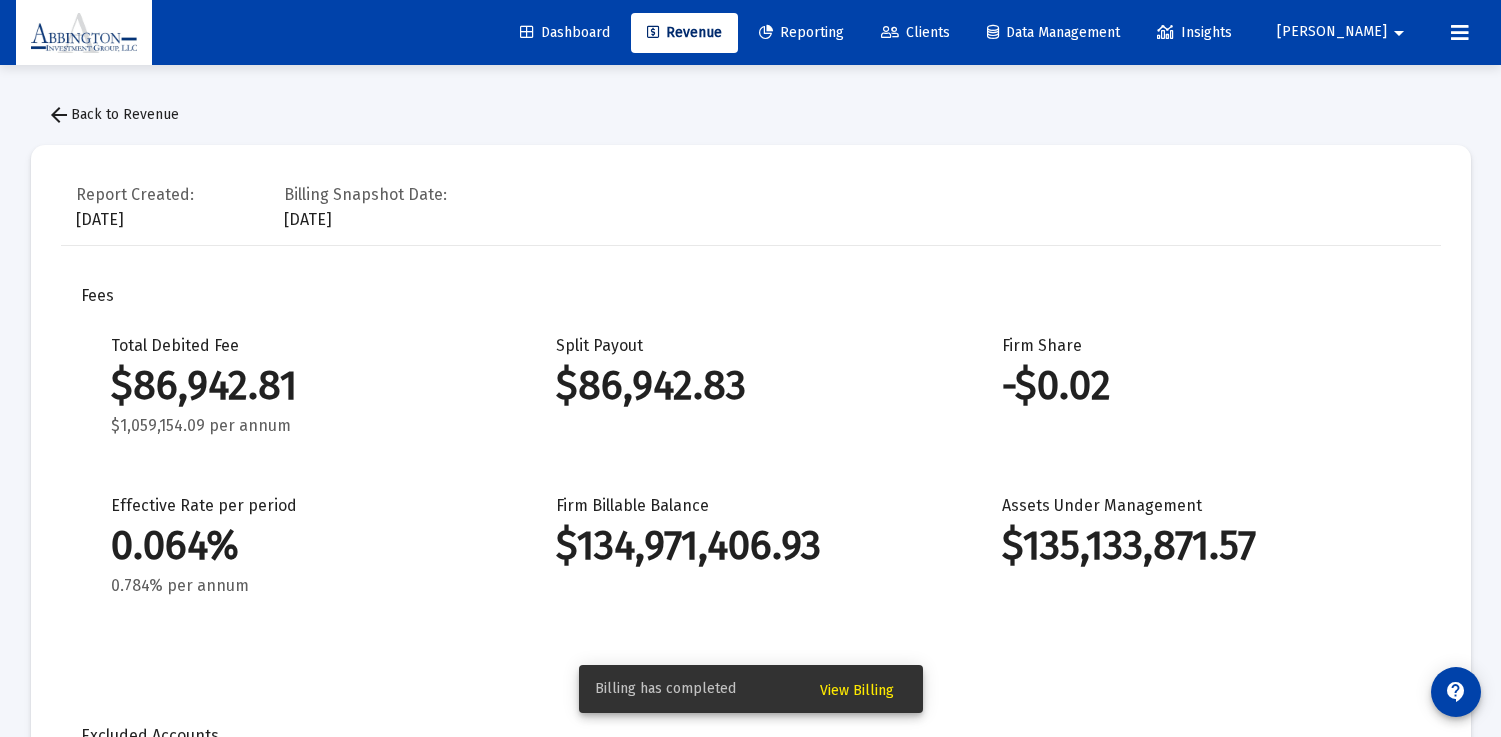 click on "arrow_back  Back to Revenue" 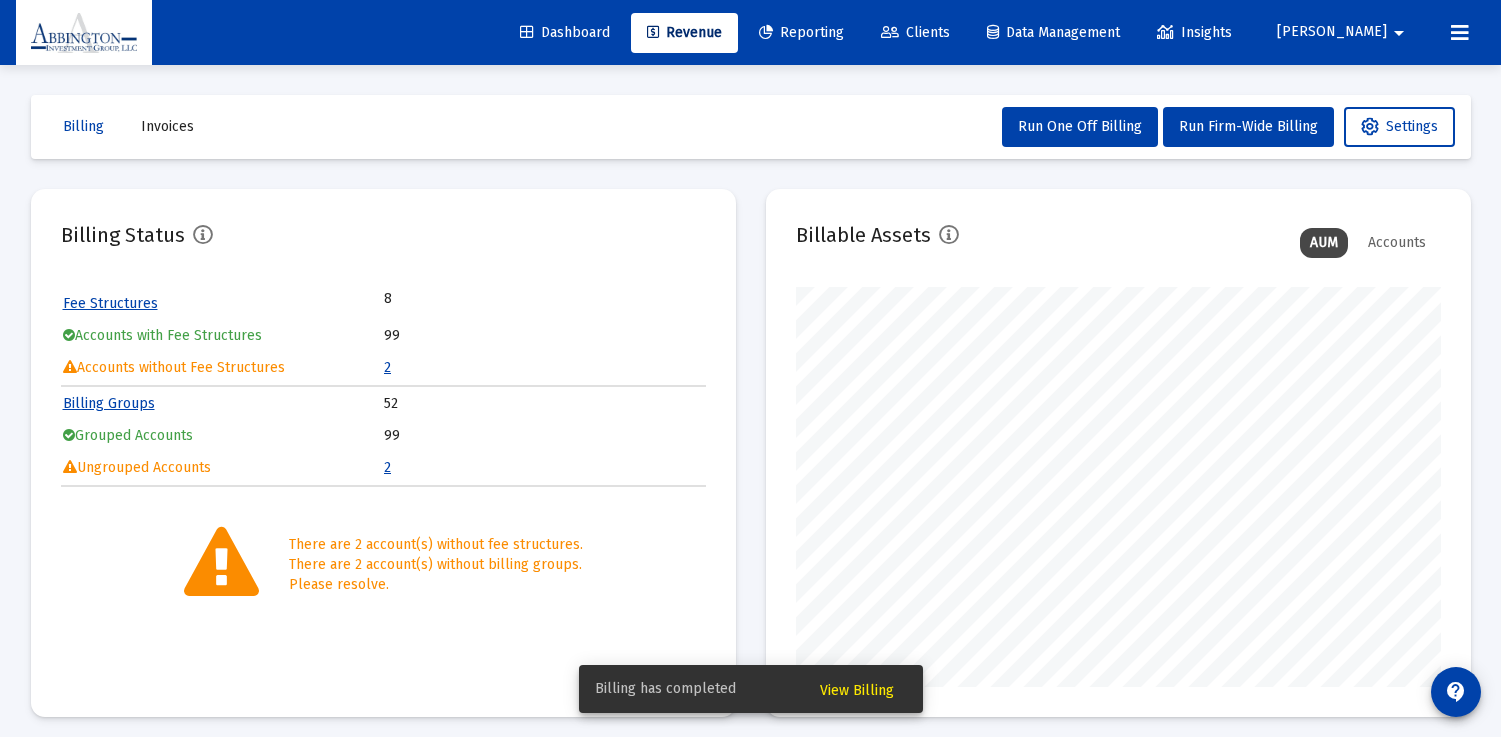 scroll, scrollTop: 999600, scrollLeft: 999355, axis: both 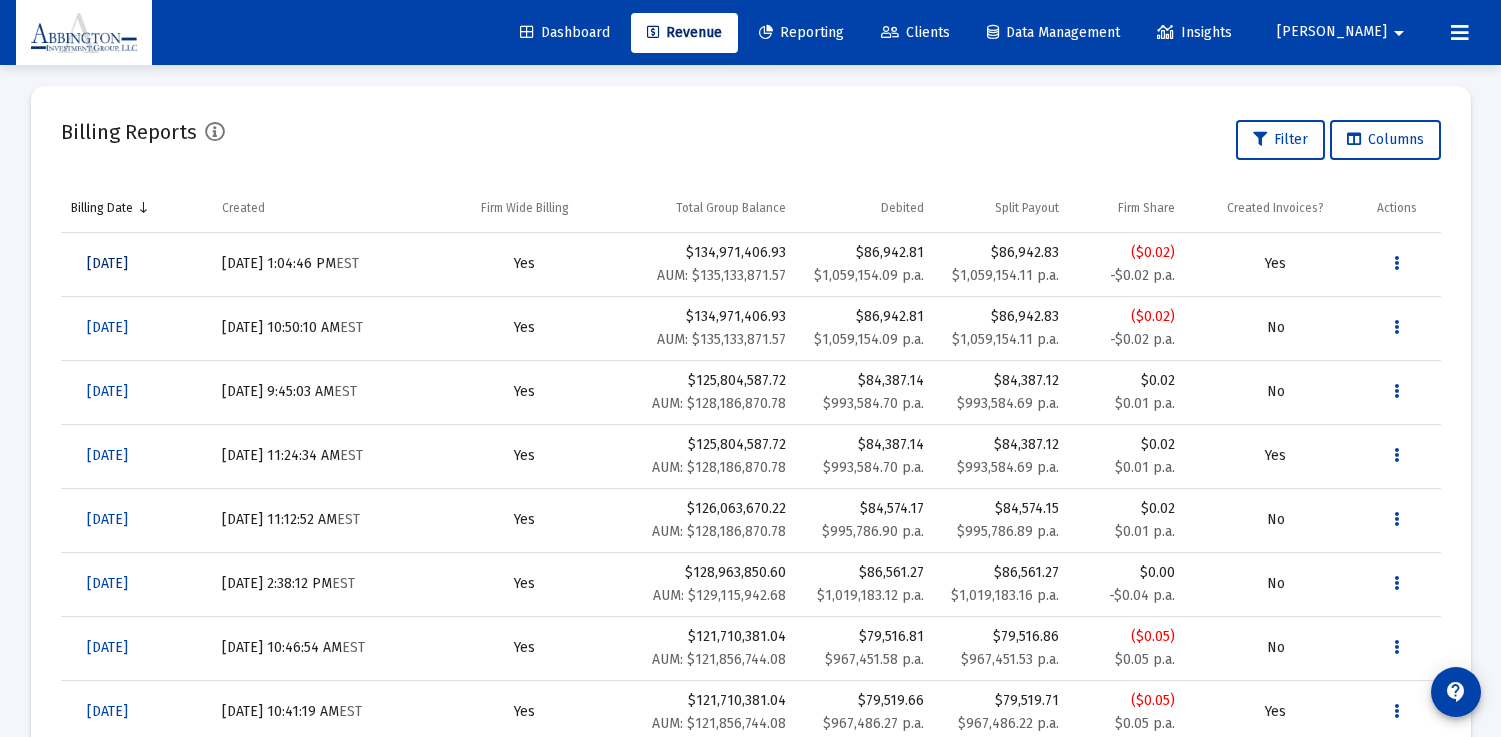 click on "[DATE]" at bounding box center (107, 263) 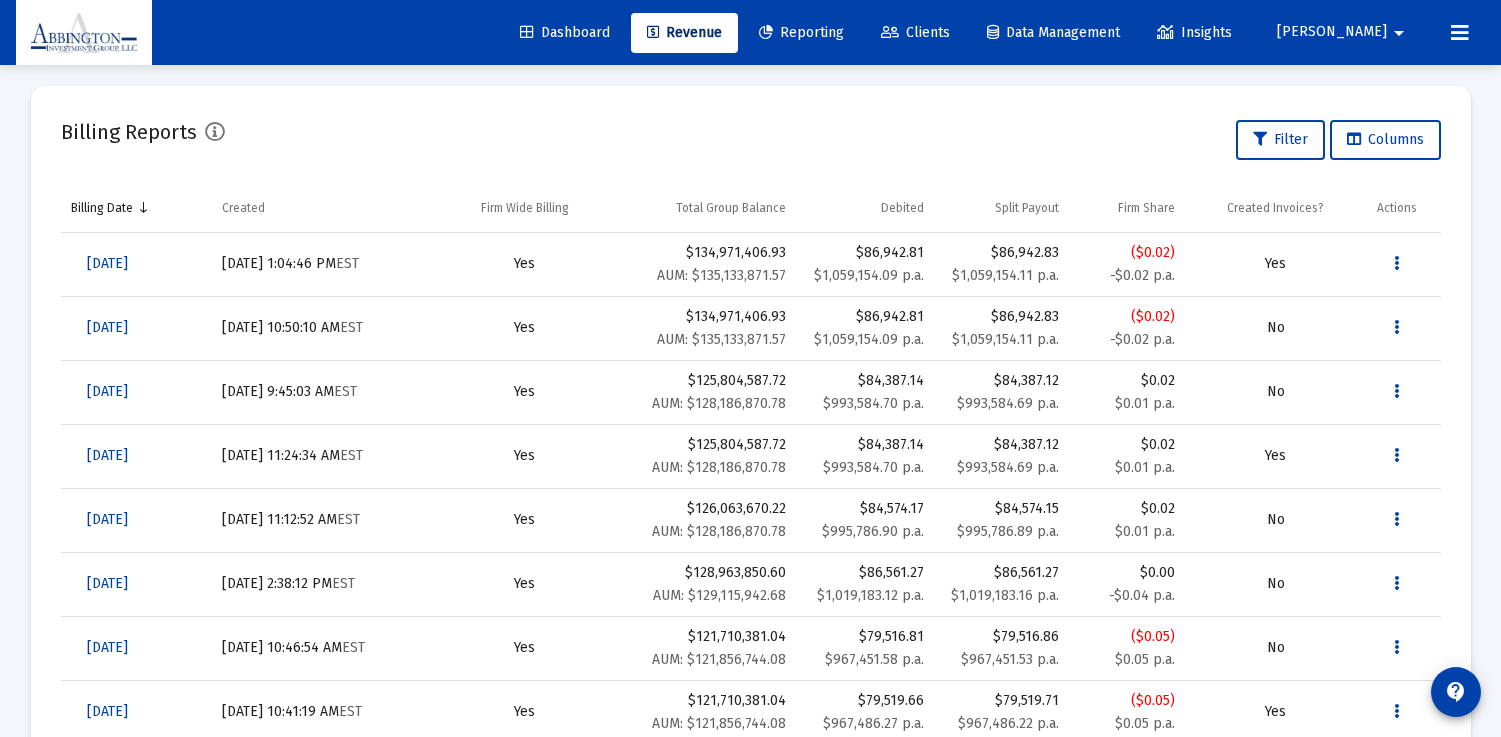 scroll, scrollTop: 65, scrollLeft: 0, axis: vertical 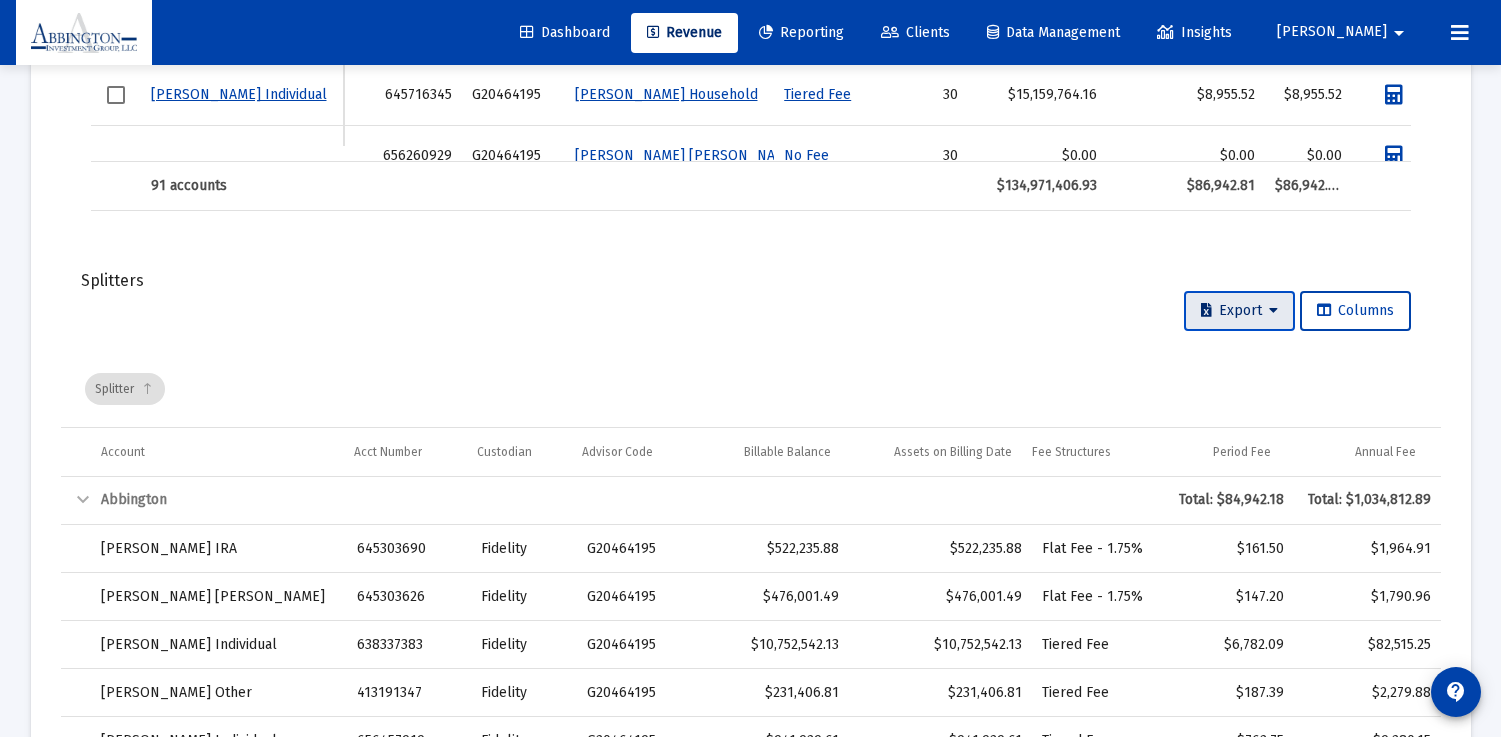 drag, startPoint x: 1265, startPoint y: 307, endPoint x: 1255, endPoint y: 308, distance: 10.049875 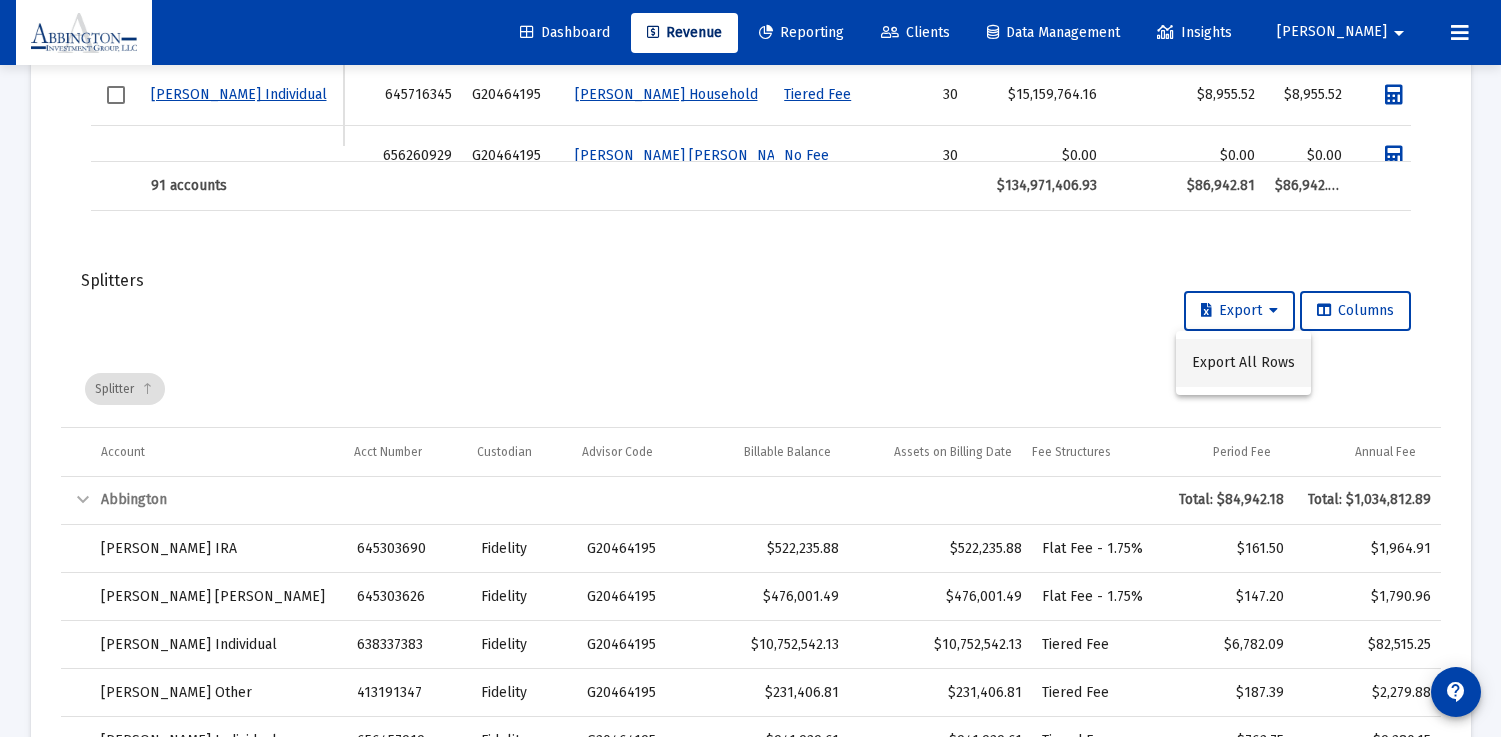 click on "Export All Rows" at bounding box center [1243, 363] 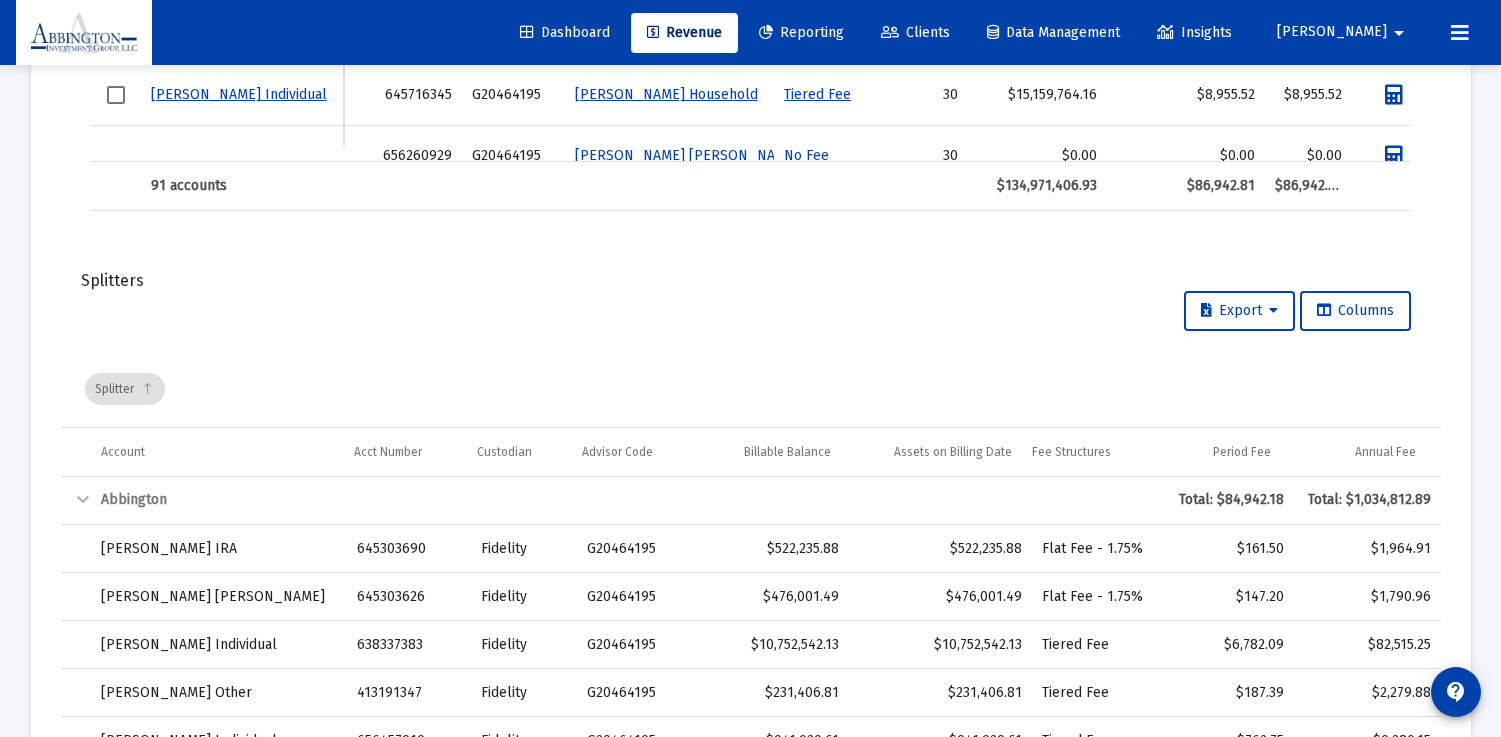 click on "Insights" 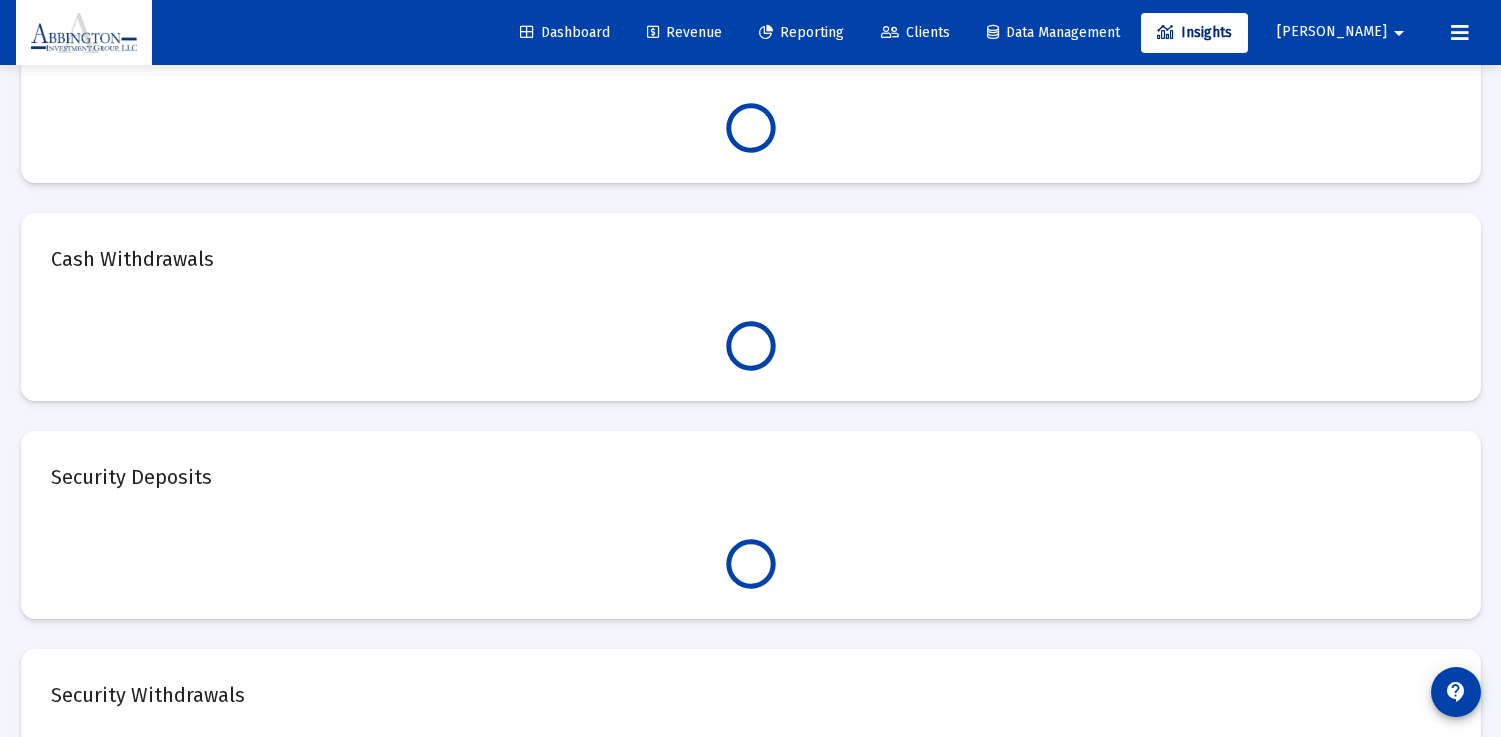 scroll, scrollTop: 1715, scrollLeft: 0, axis: vertical 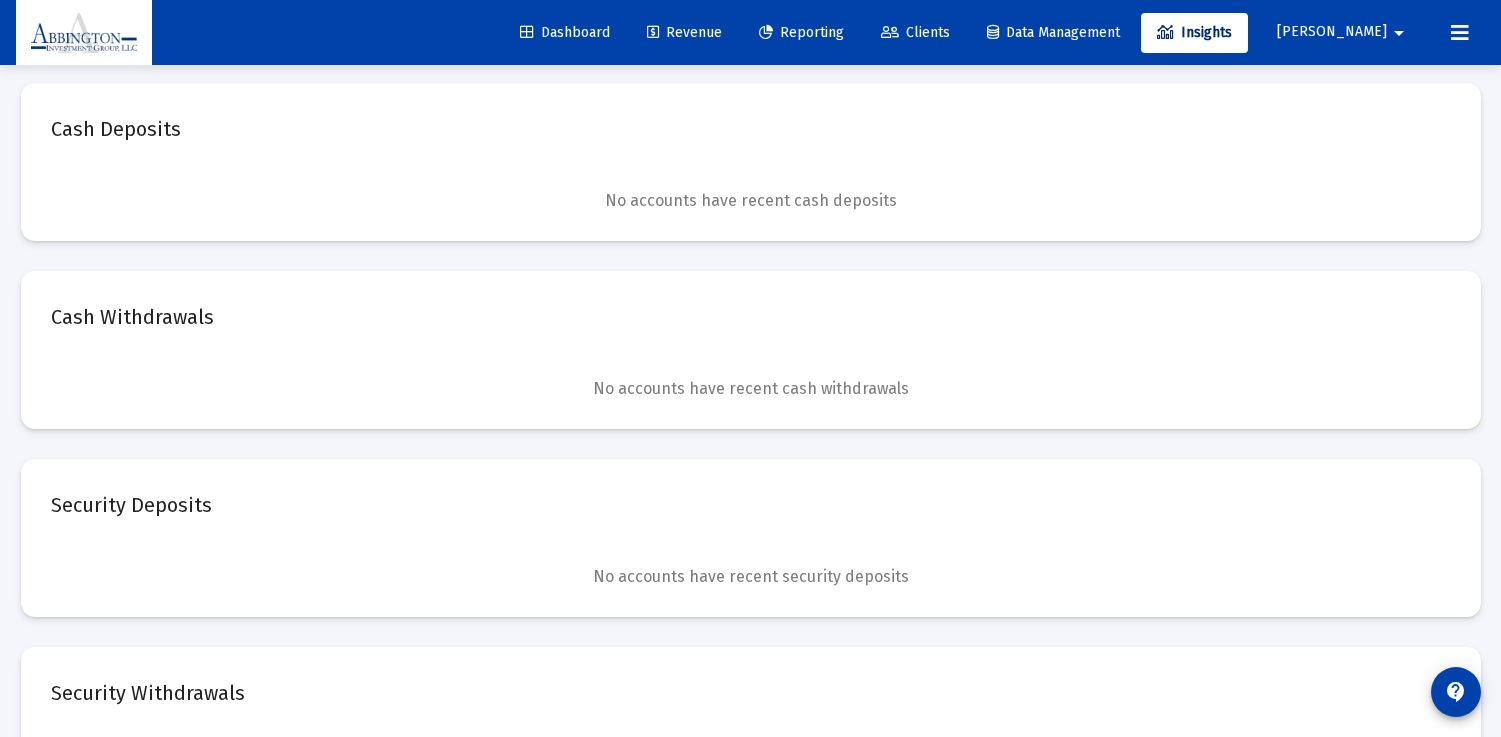 click on "Revenue" 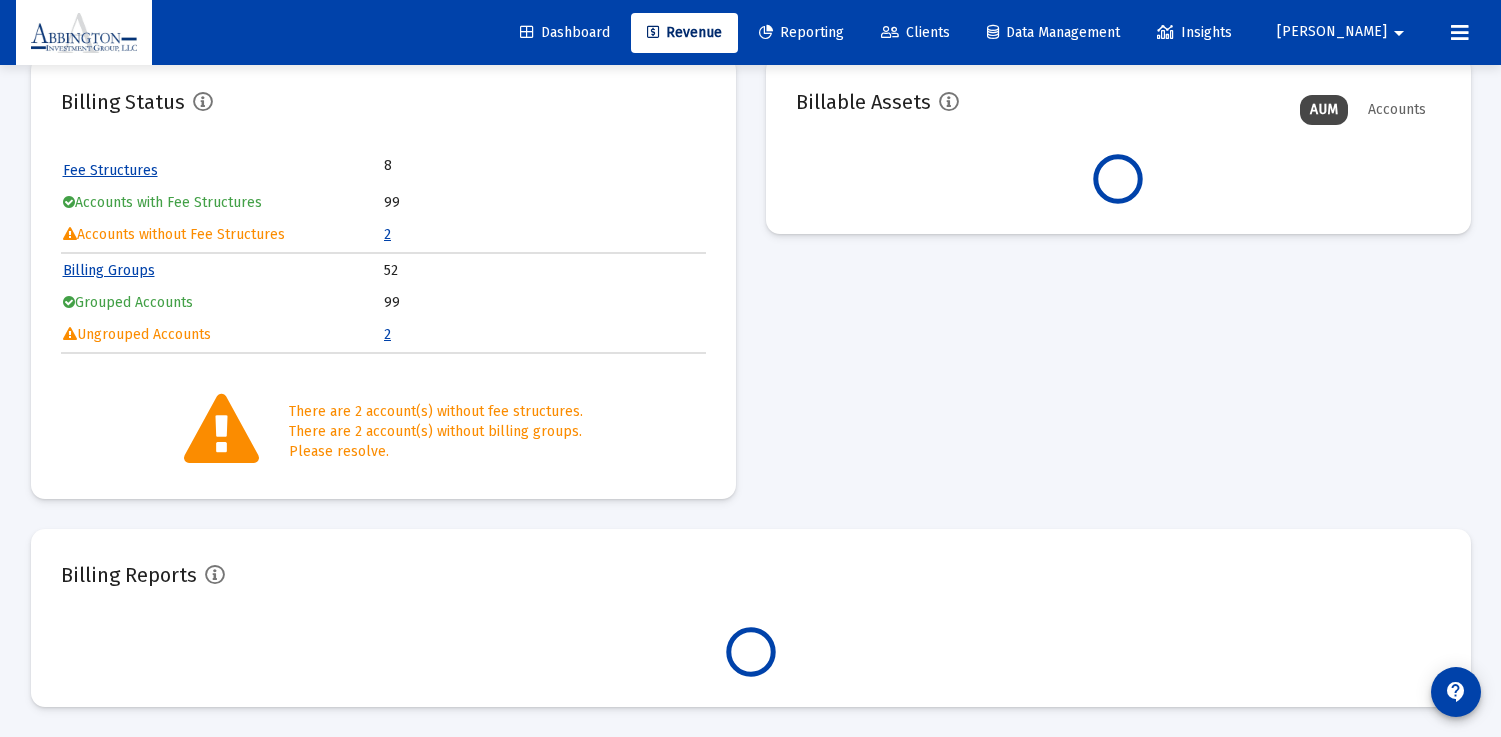 scroll, scrollTop: 218, scrollLeft: 0, axis: vertical 